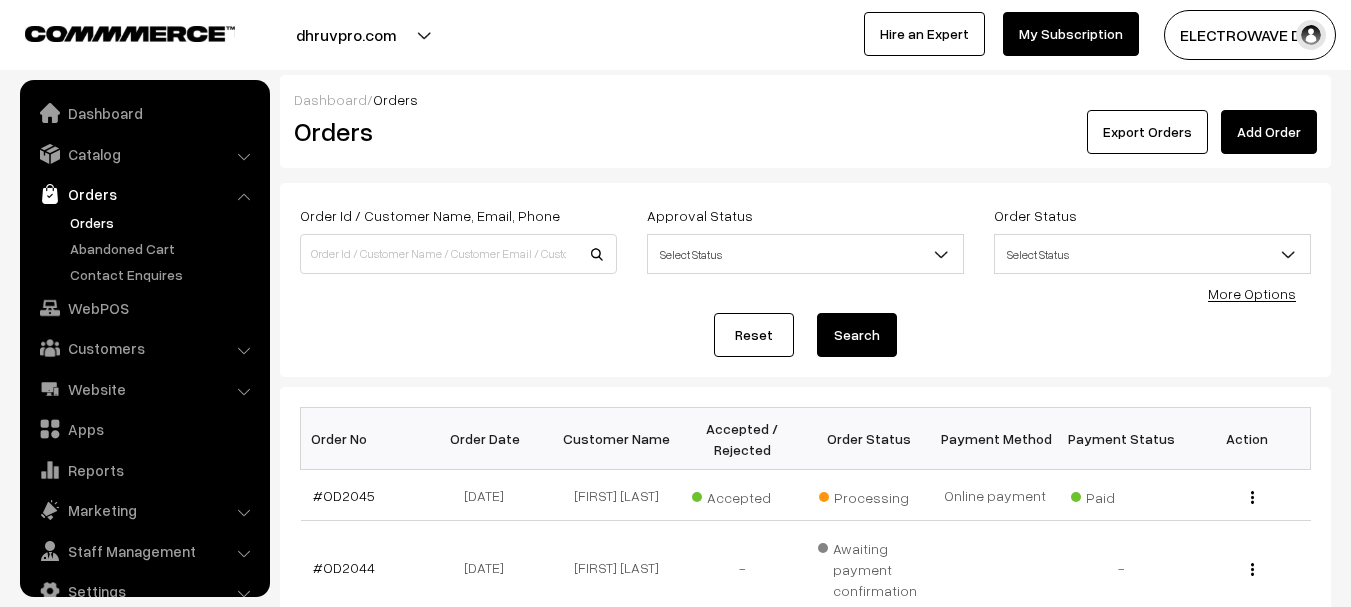 scroll, scrollTop: 0, scrollLeft: 0, axis: both 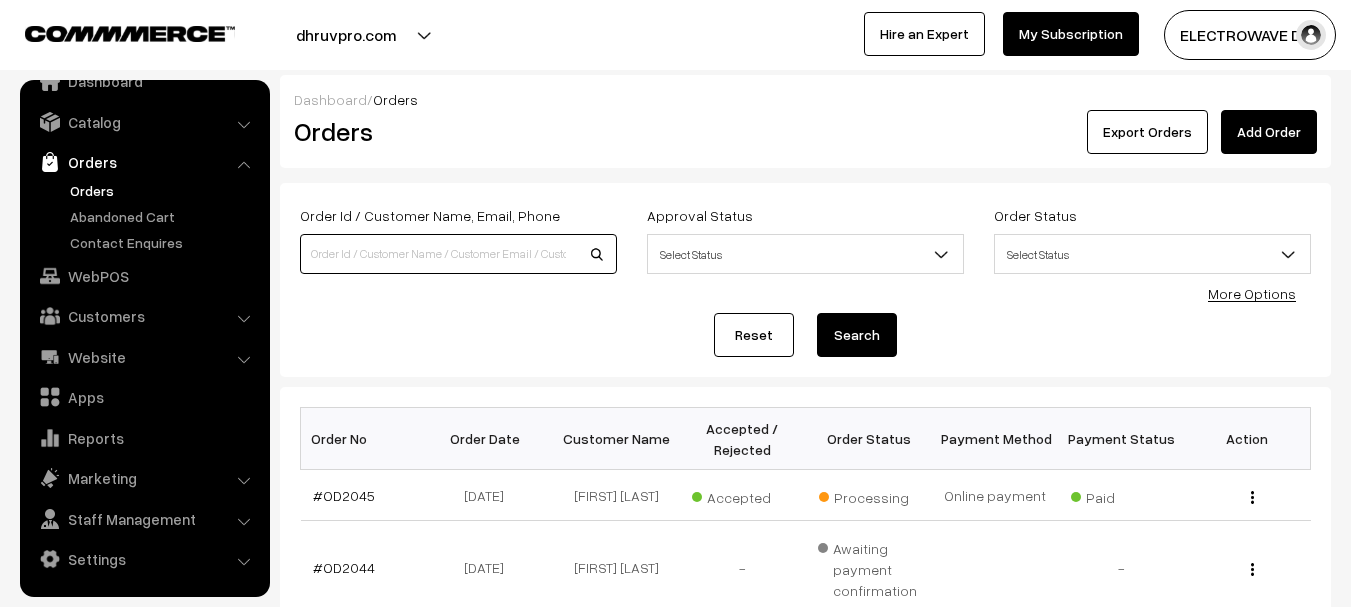 click at bounding box center [458, 254] 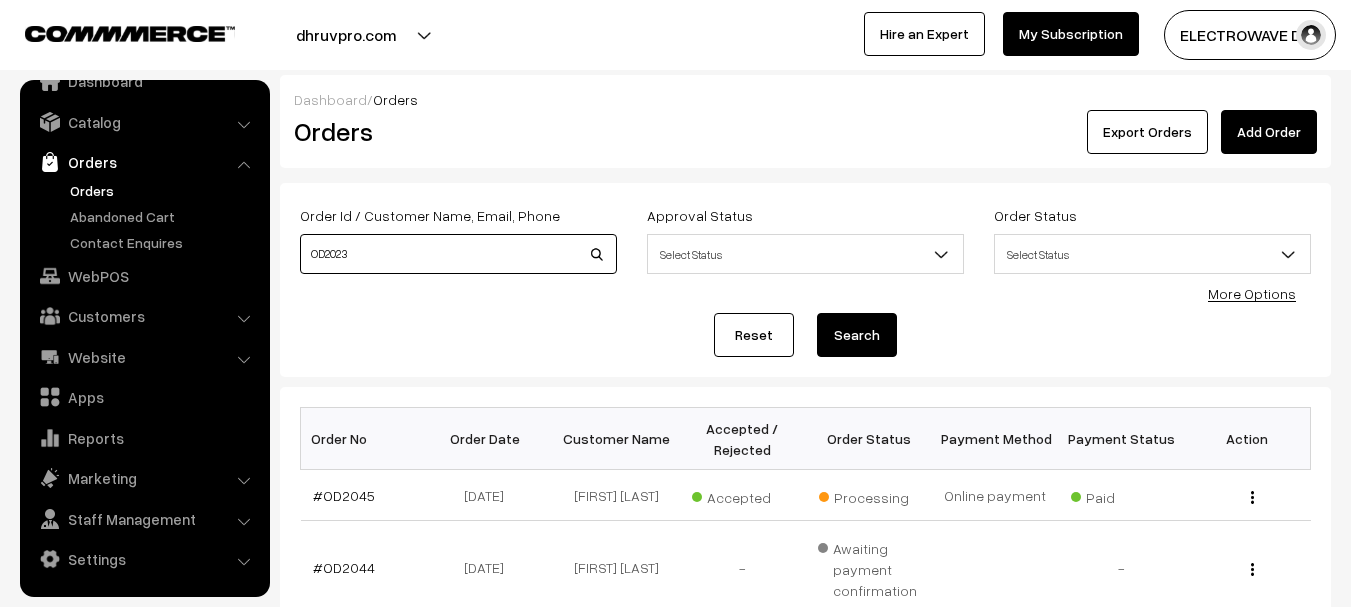 type on "OD2023" 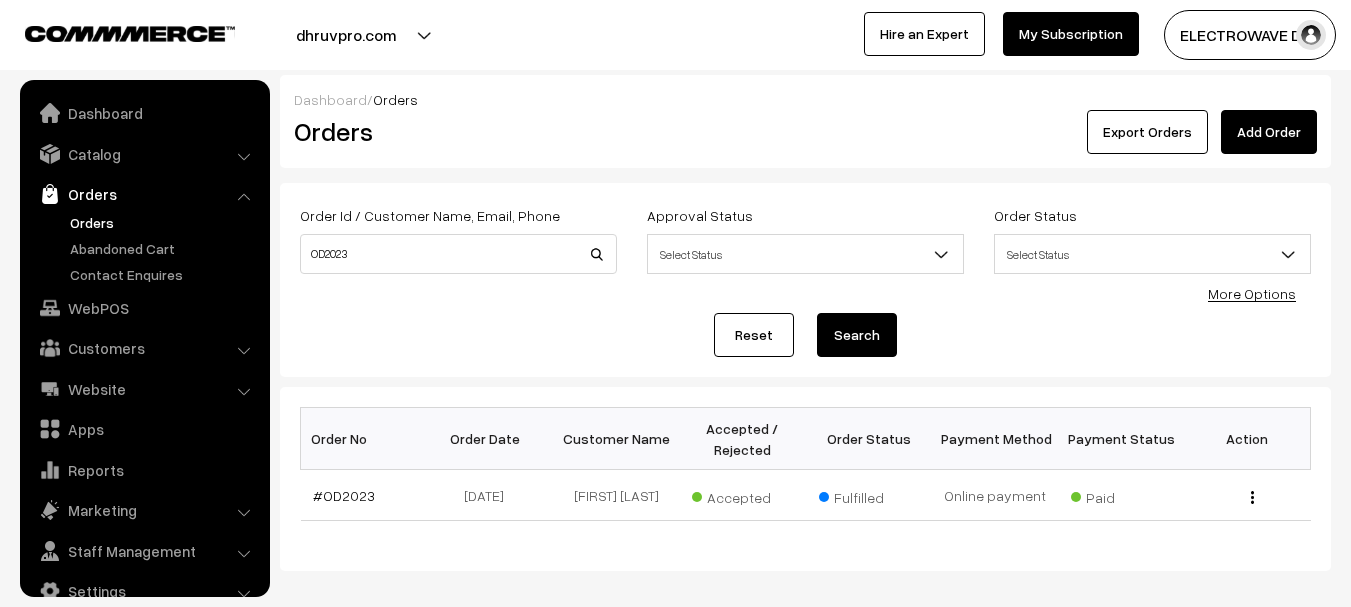 scroll, scrollTop: 110, scrollLeft: 0, axis: vertical 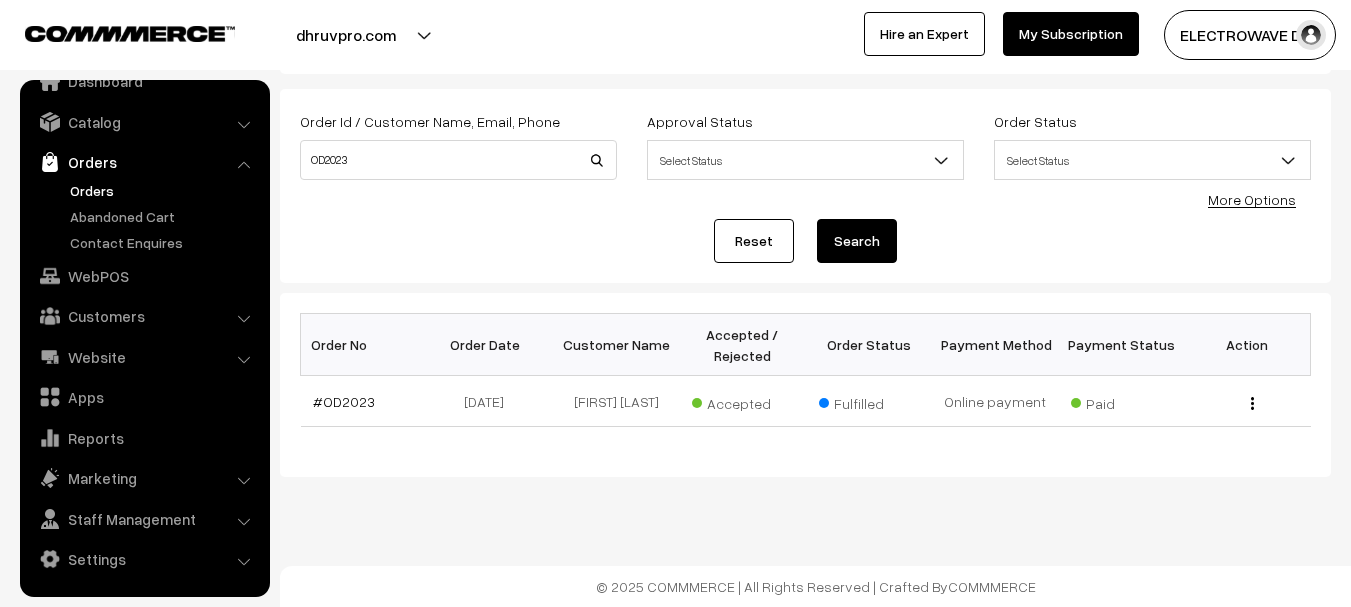 click on "#OD2023" at bounding box center (344, 401) 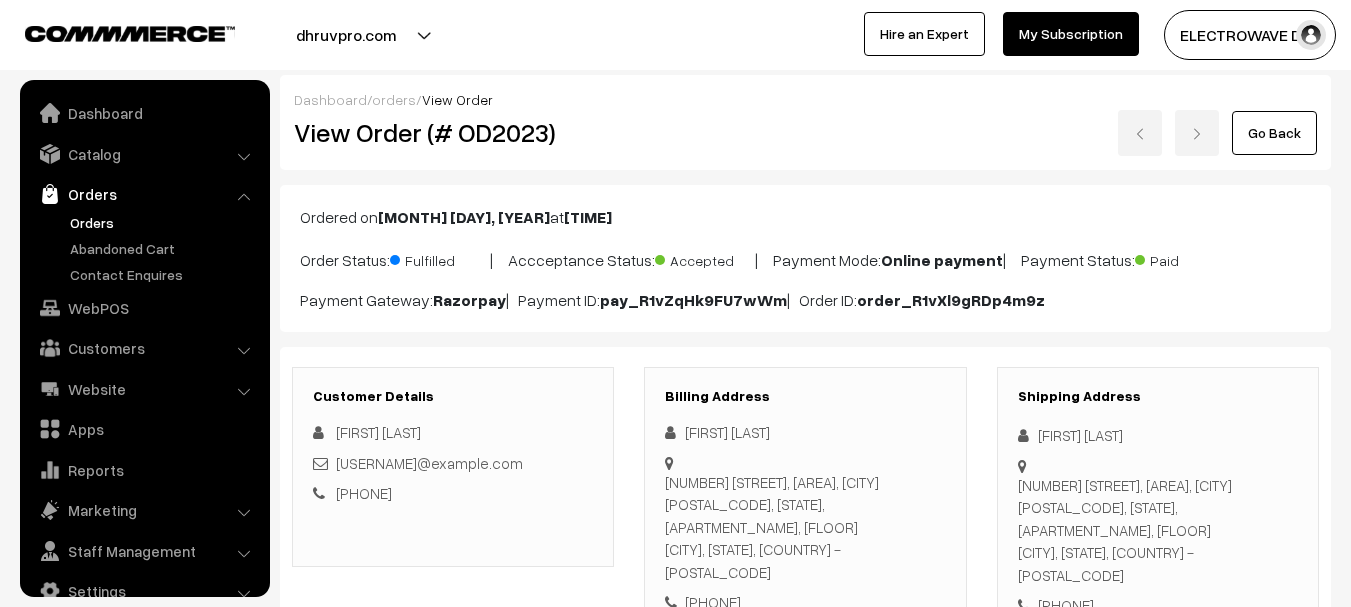 scroll, scrollTop: 990, scrollLeft: 0, axis: vertical 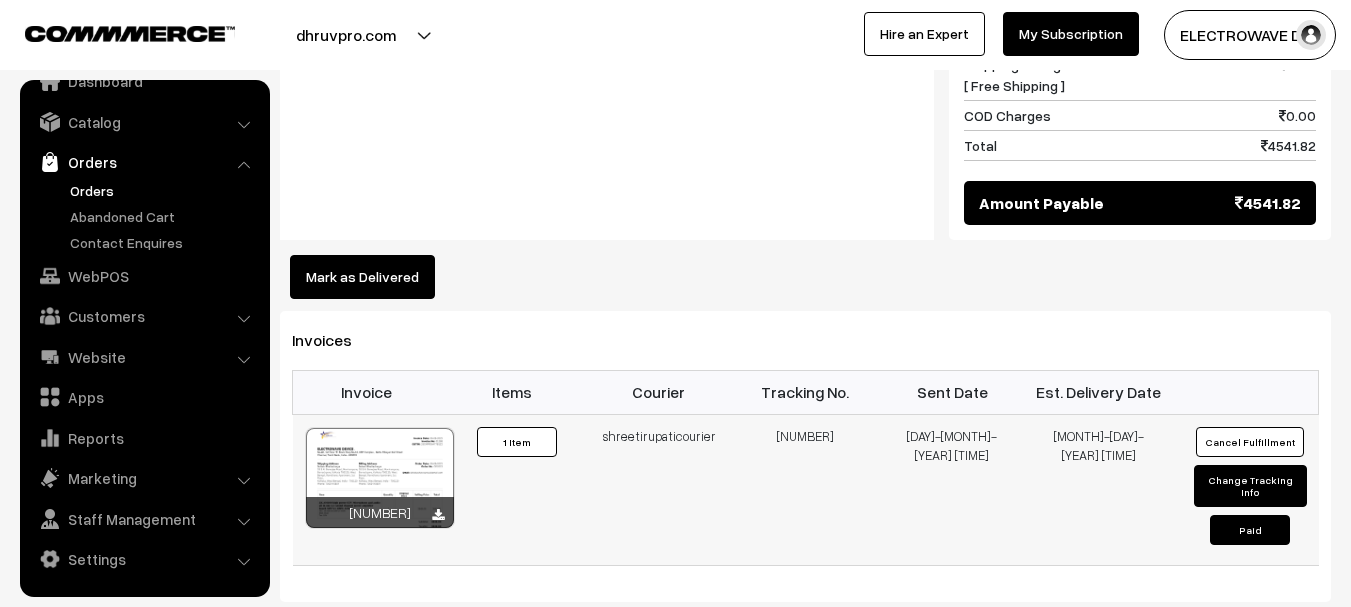 click on "[DAY]-[MONTH]-[YEAR] [TIME]" at bounding box center (952, 489) 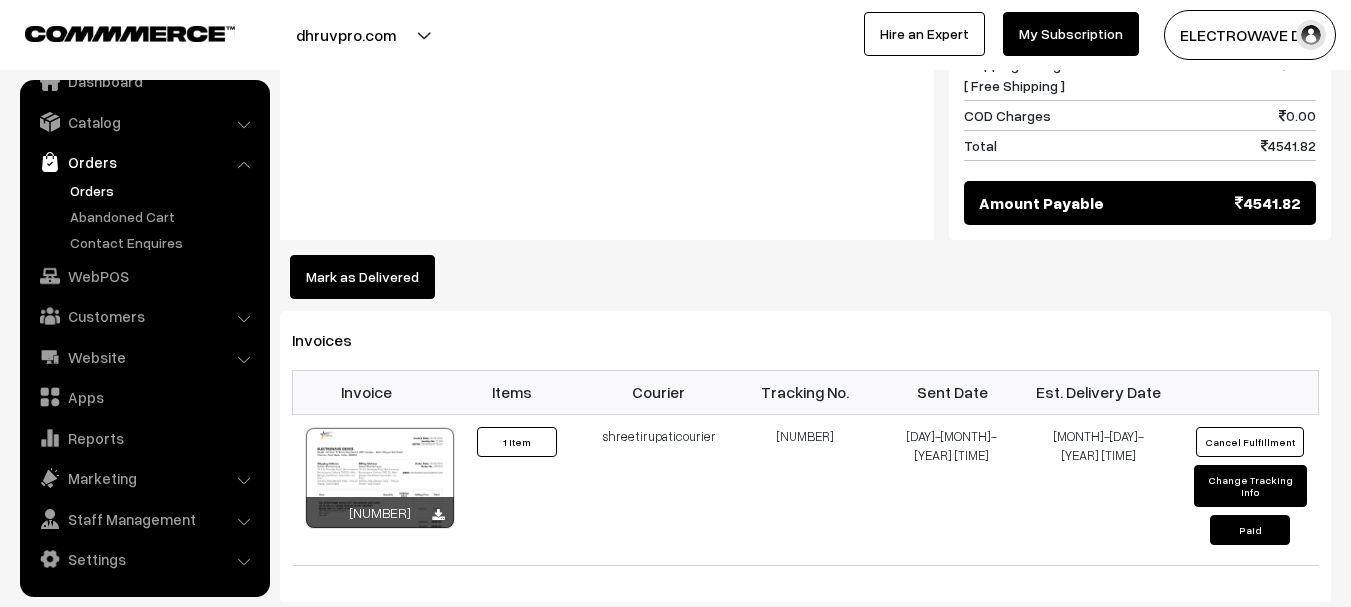 click on "Orders" at bounding box center (164, 190) 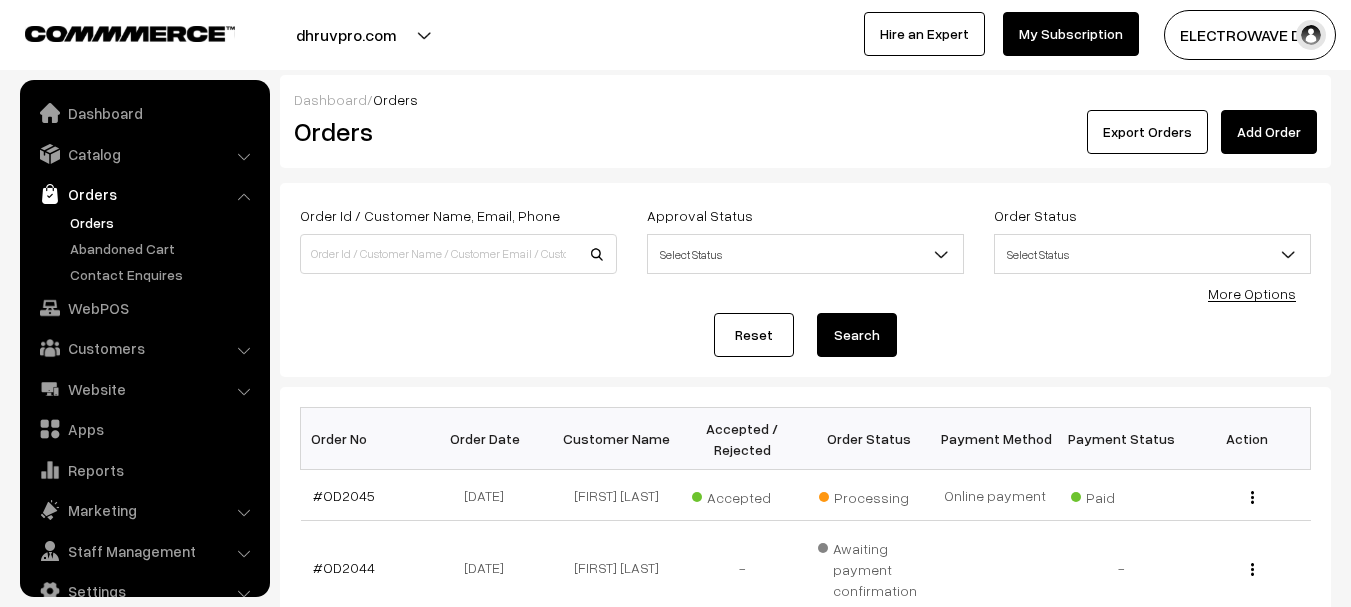 scroll, scrollTop: 200, scrollLeft: 0, axis: vertical 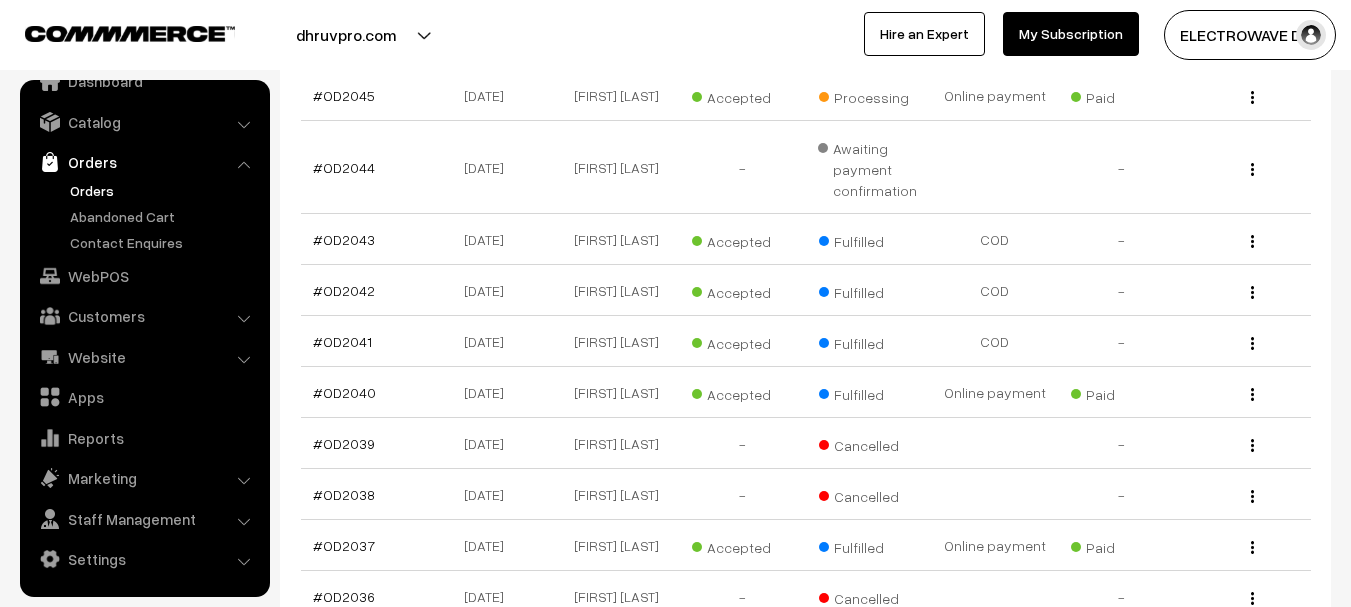 click on "Orders" at bounding box center (164, 190) 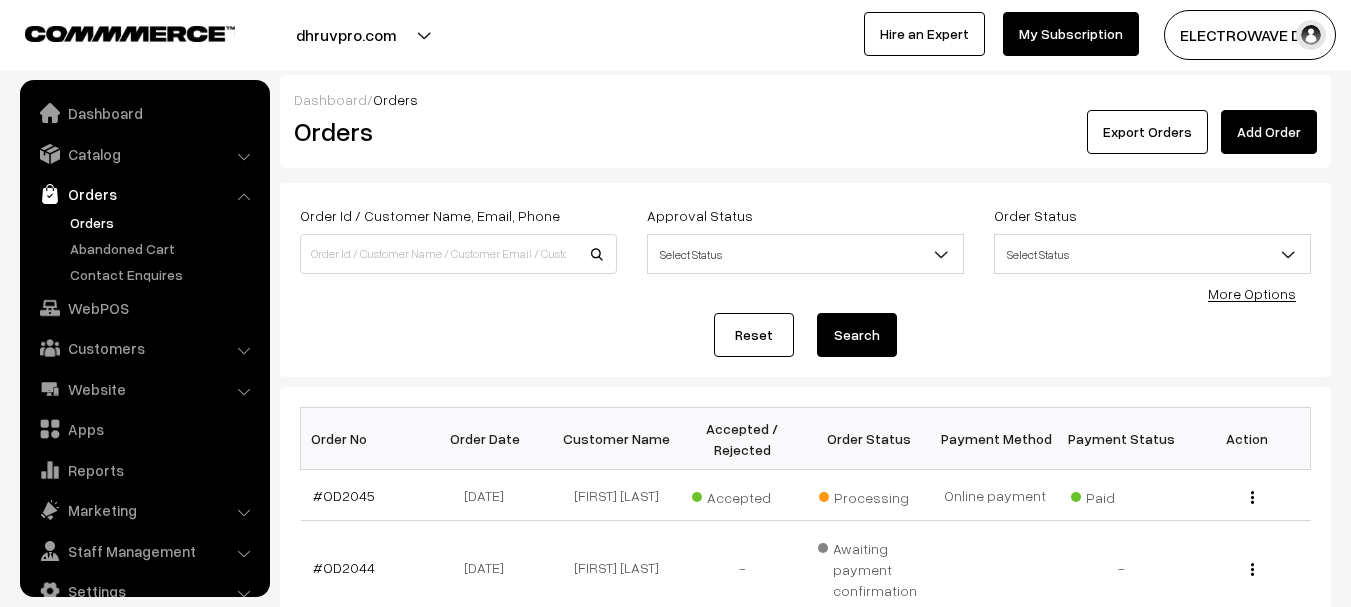 scroll, scrollTop: 0, scrollLeft: 0, axis: both 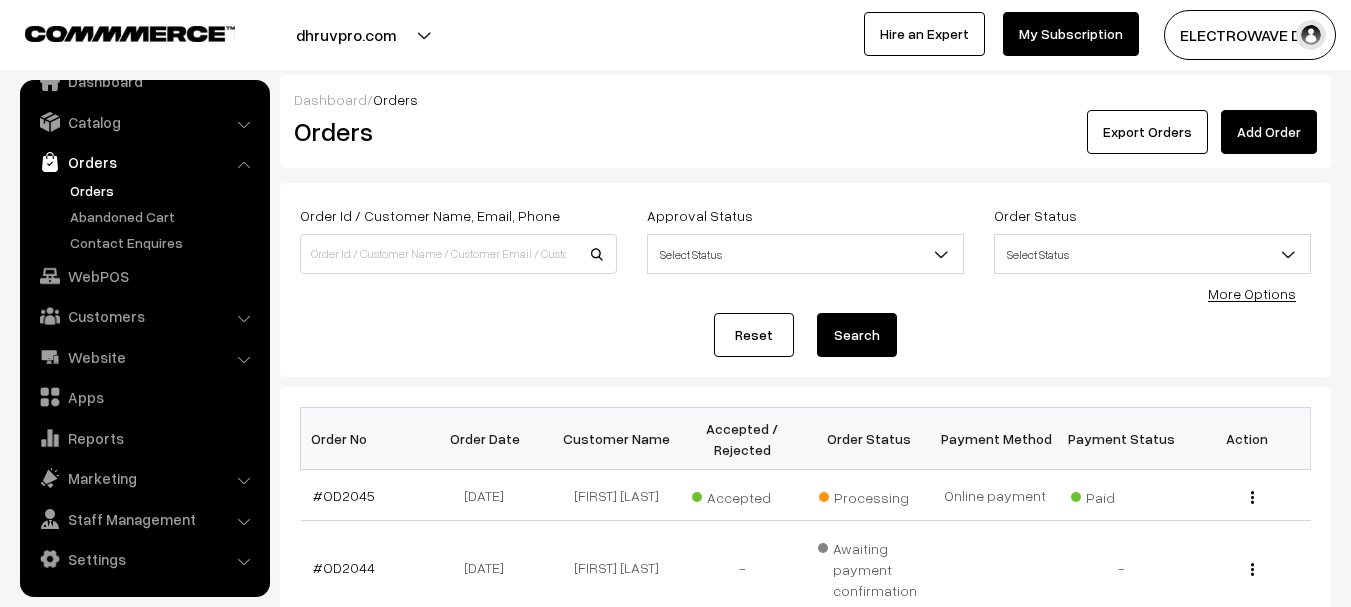 click on "dhruvpro.com" at bounding box center (346, 35) 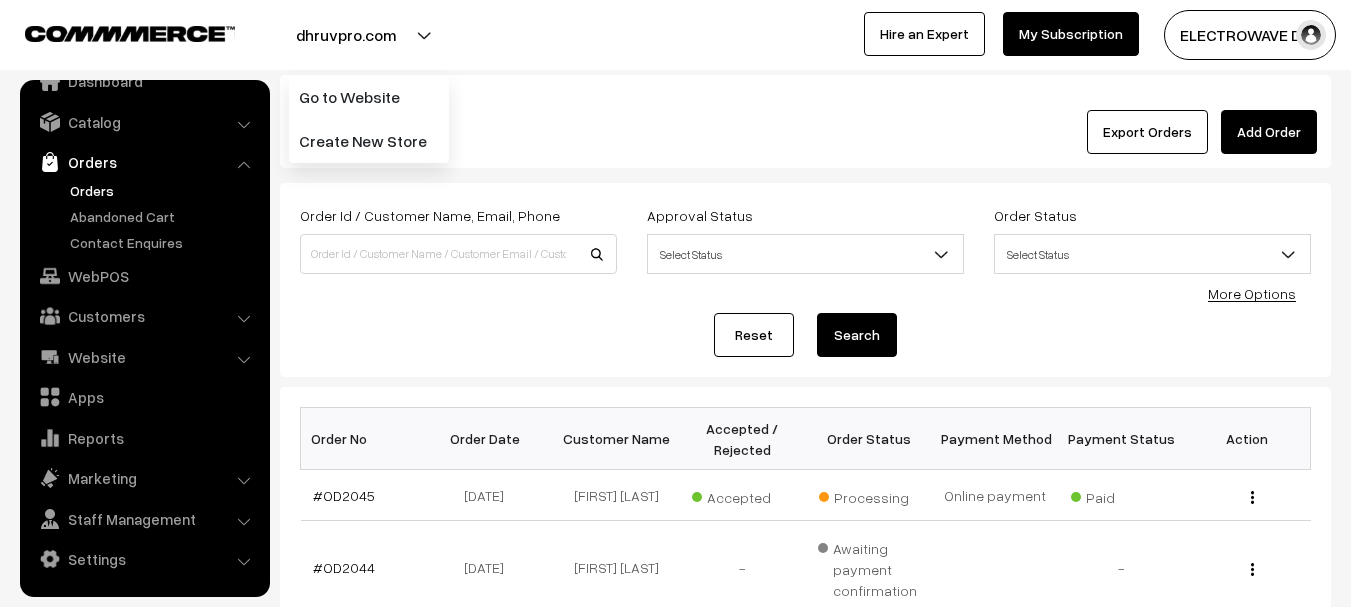 type 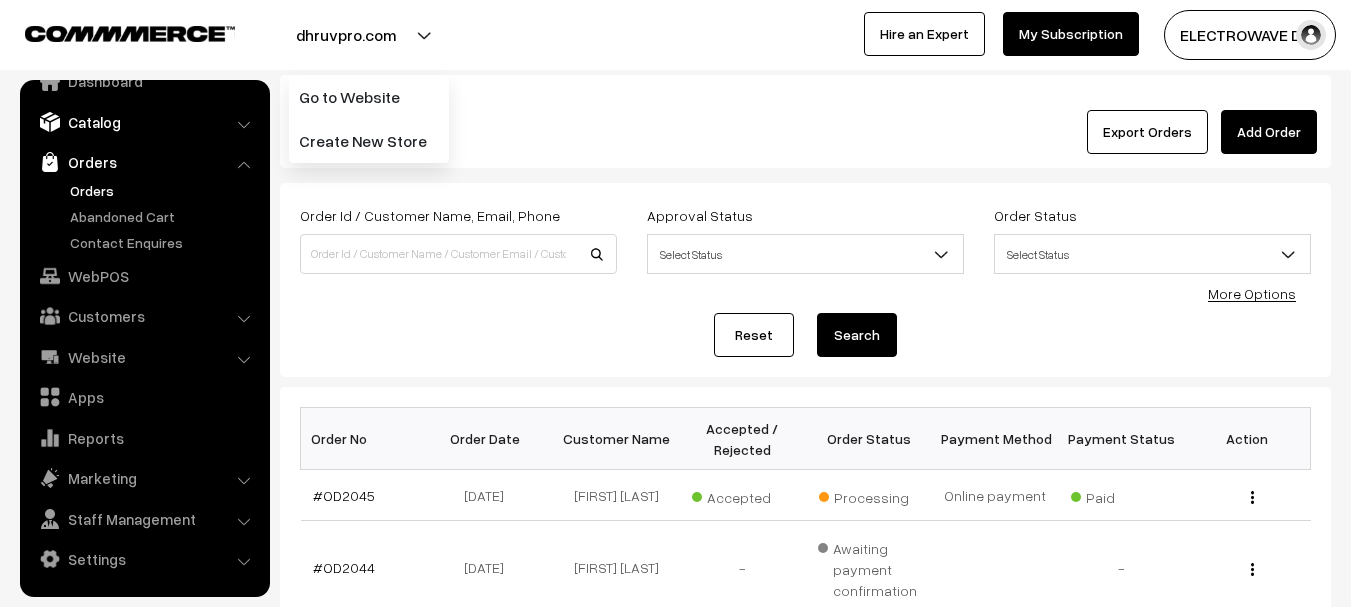 click on "Catalog" at bounding box center (144, 122) 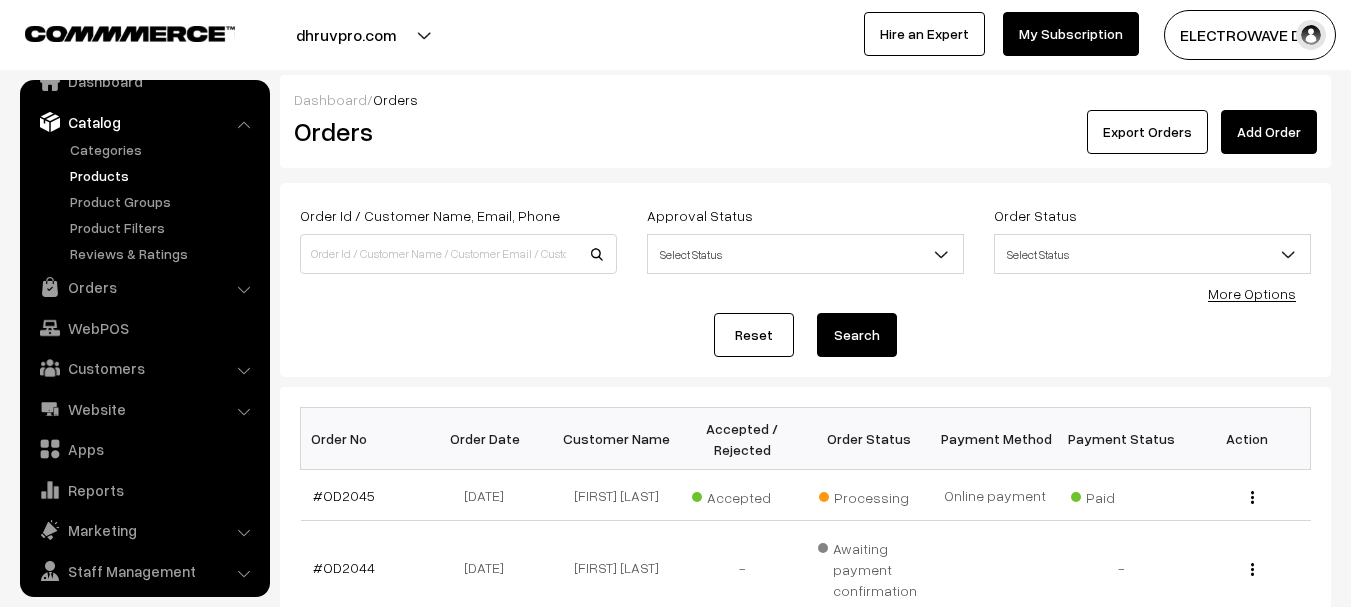click on "Products" at bounding box center (164, 175) 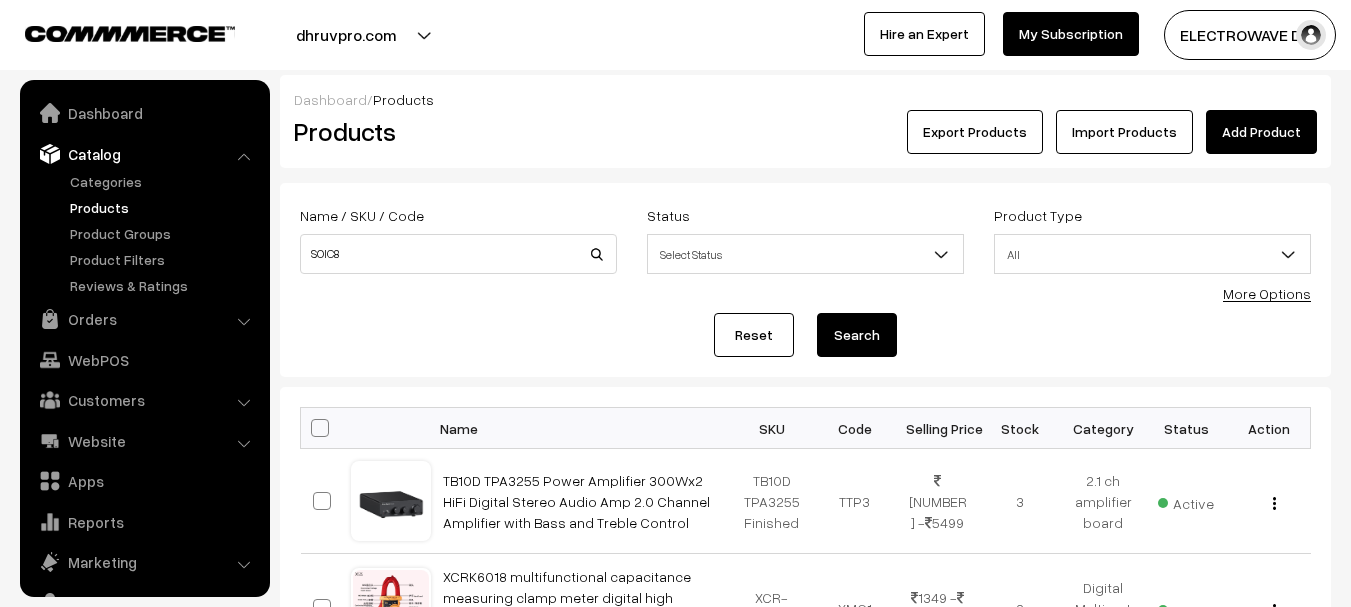 scroll, scrollTop: 0, scrollLeft: 0, axis: both 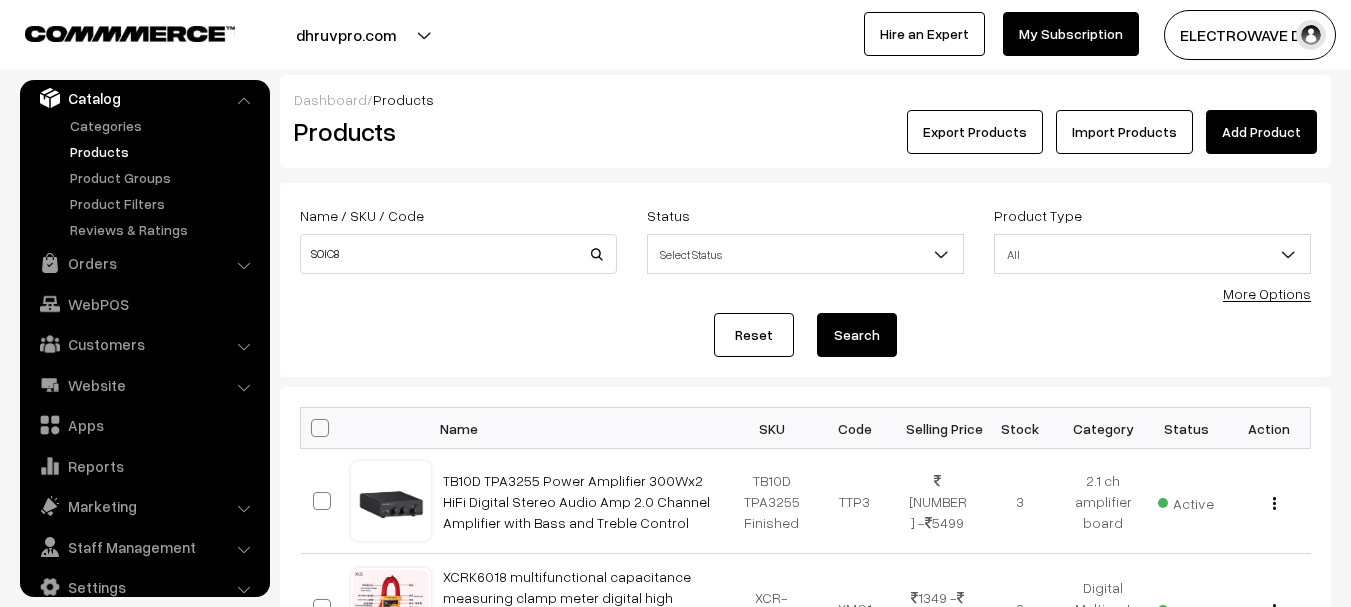 type on "SOIC8" 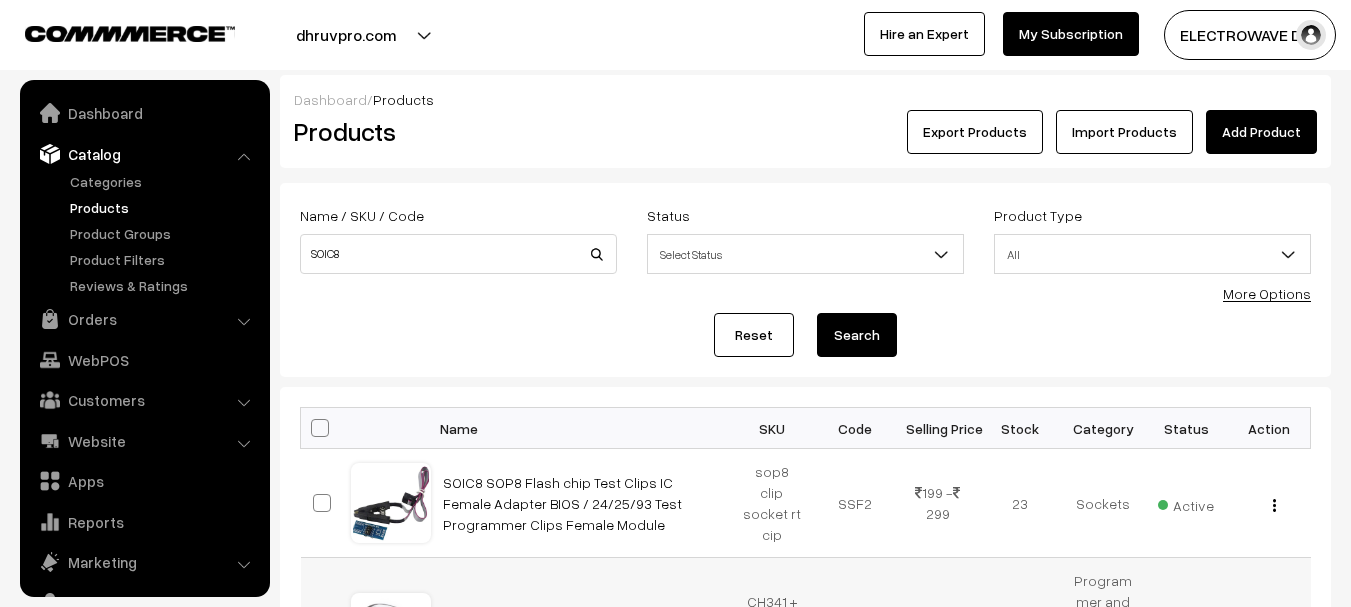 scroll, scrollTop: 300, scrollLeft: 0, axis: vertical 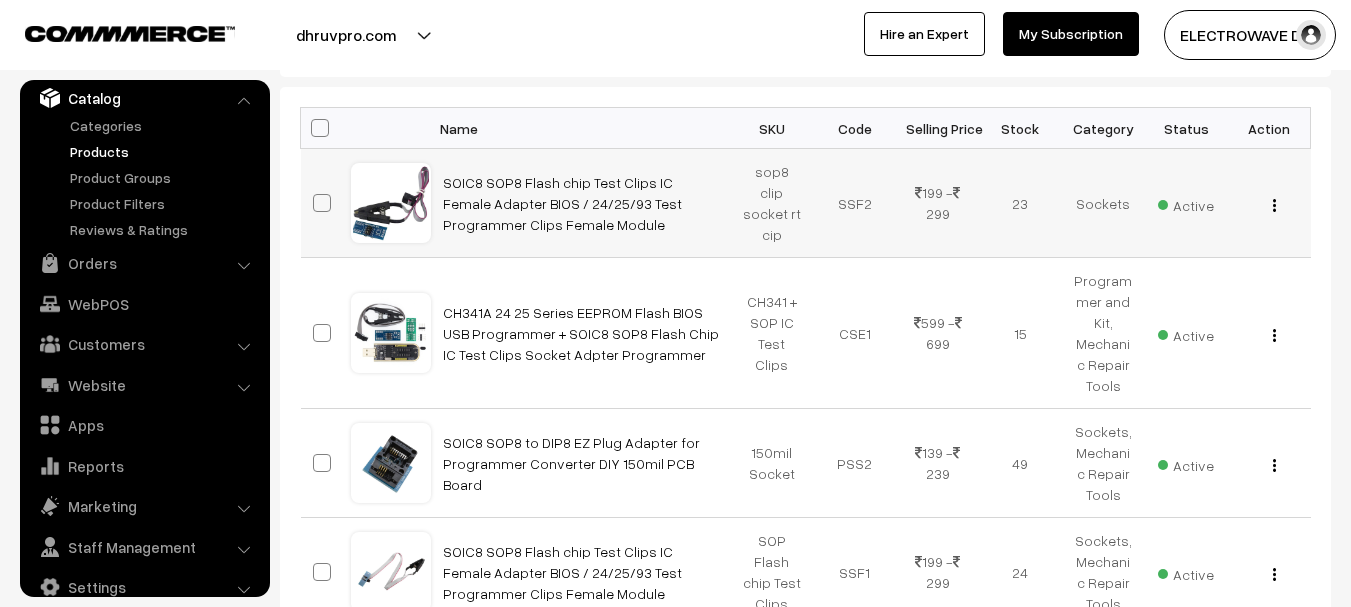 click on "View
Edit
Delete" at bounding box center (1269, 203) 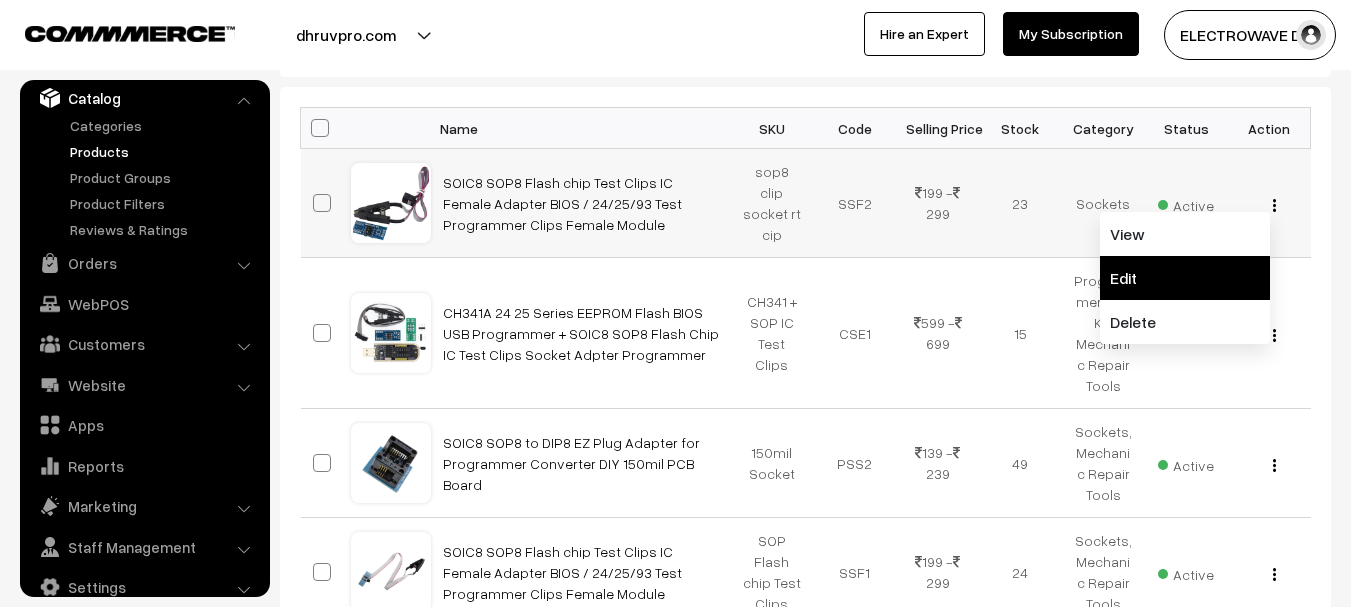 click on "Edit" at bounding box center (1185, 278) 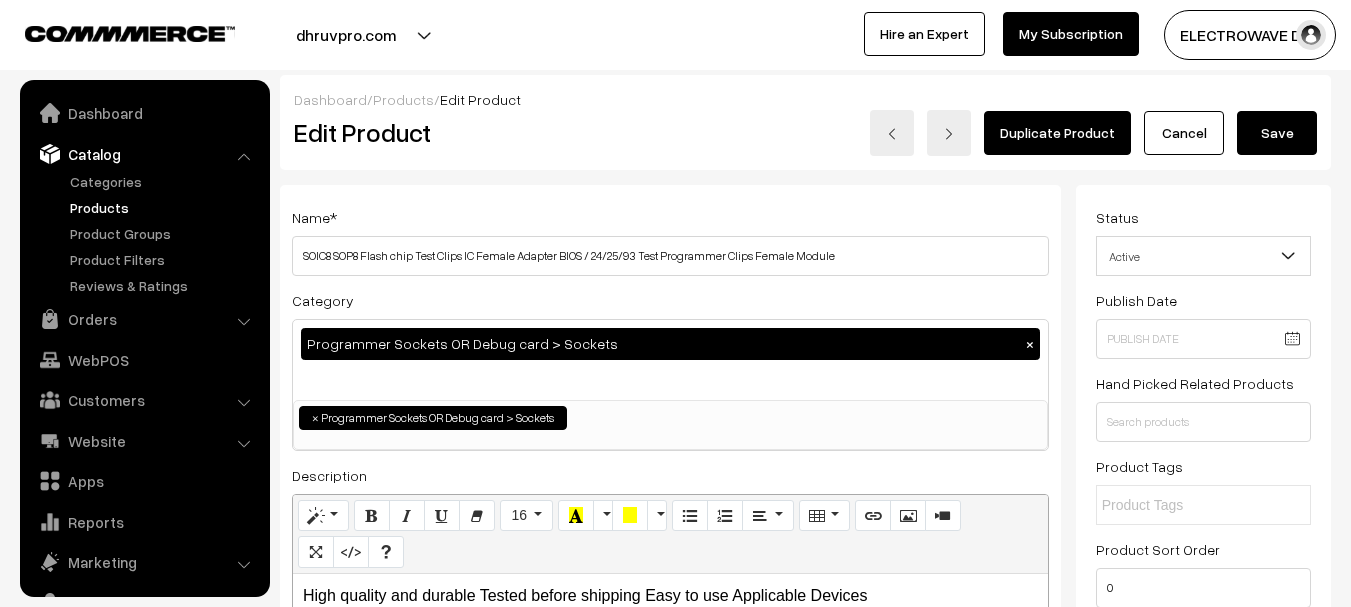 scroll, scrollTop: 1400, scrollLeft: 0, axis: vertical 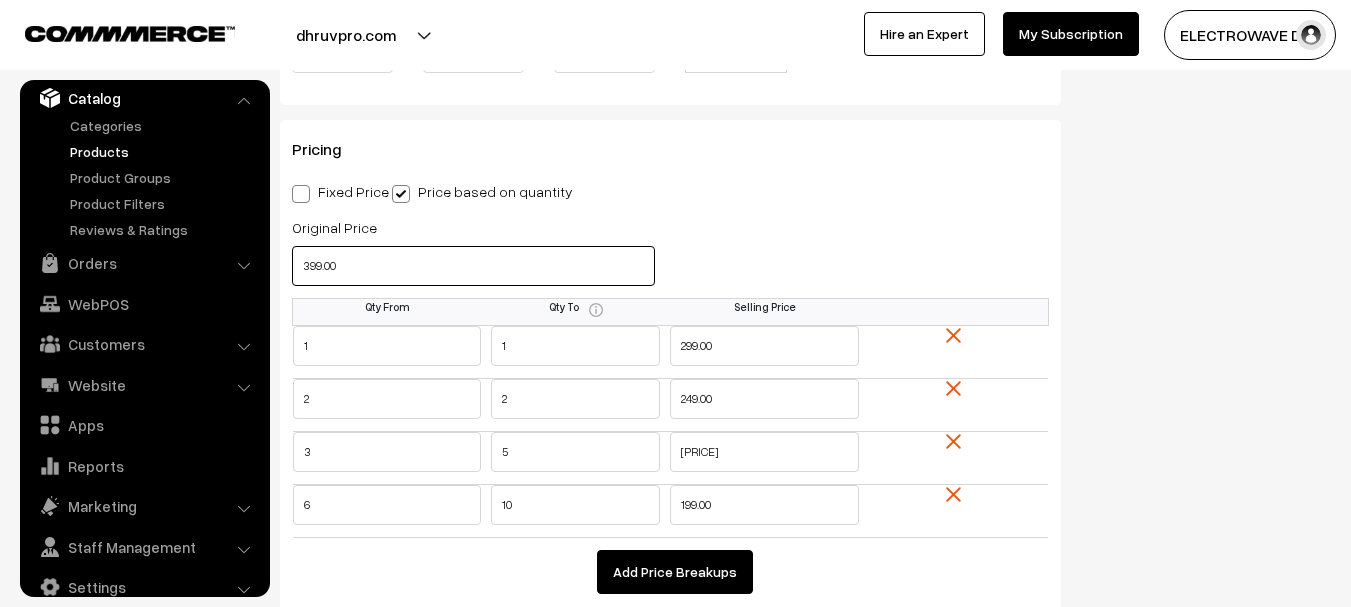 drag, startPoint x: 368, startPoint y: 268, endPoint x: 284, endPoint y: 267, distance: 84.00595 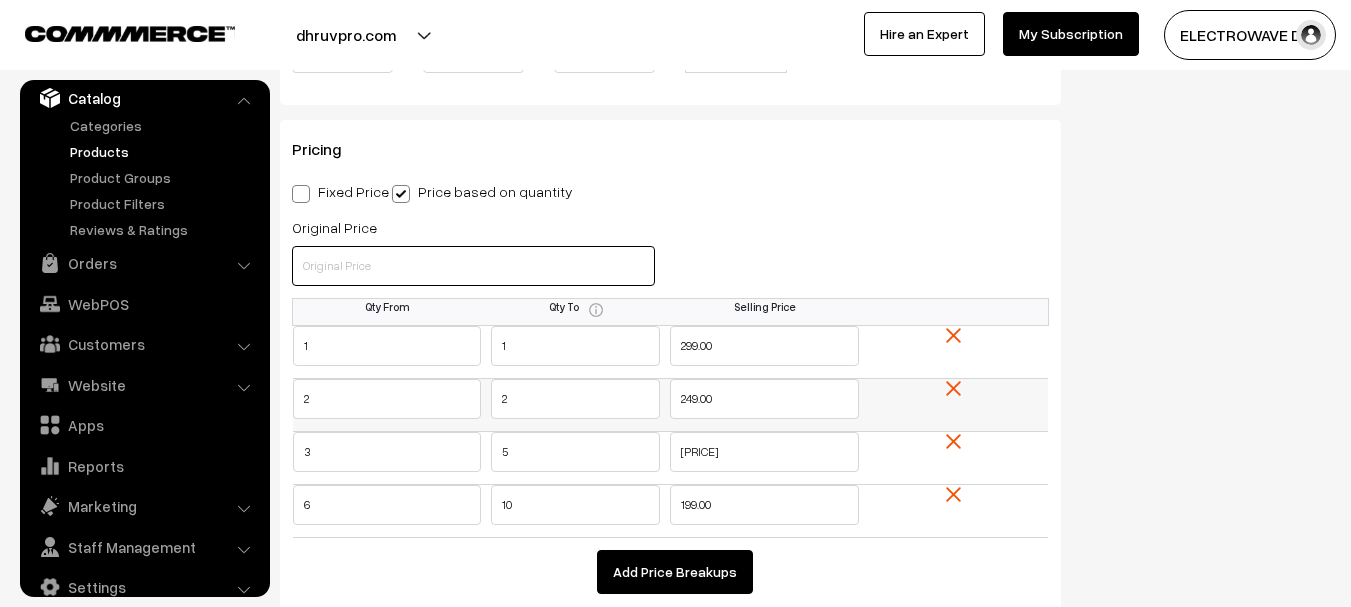 type 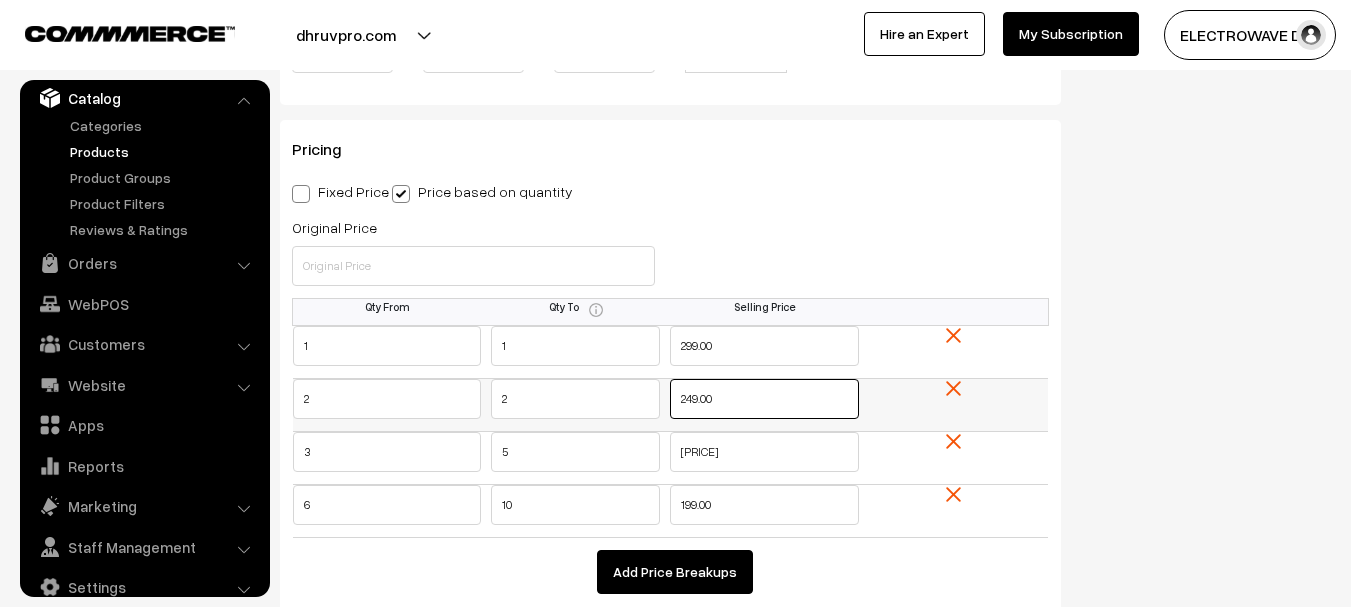 click on "249.00" at bounding box center [764, 399] 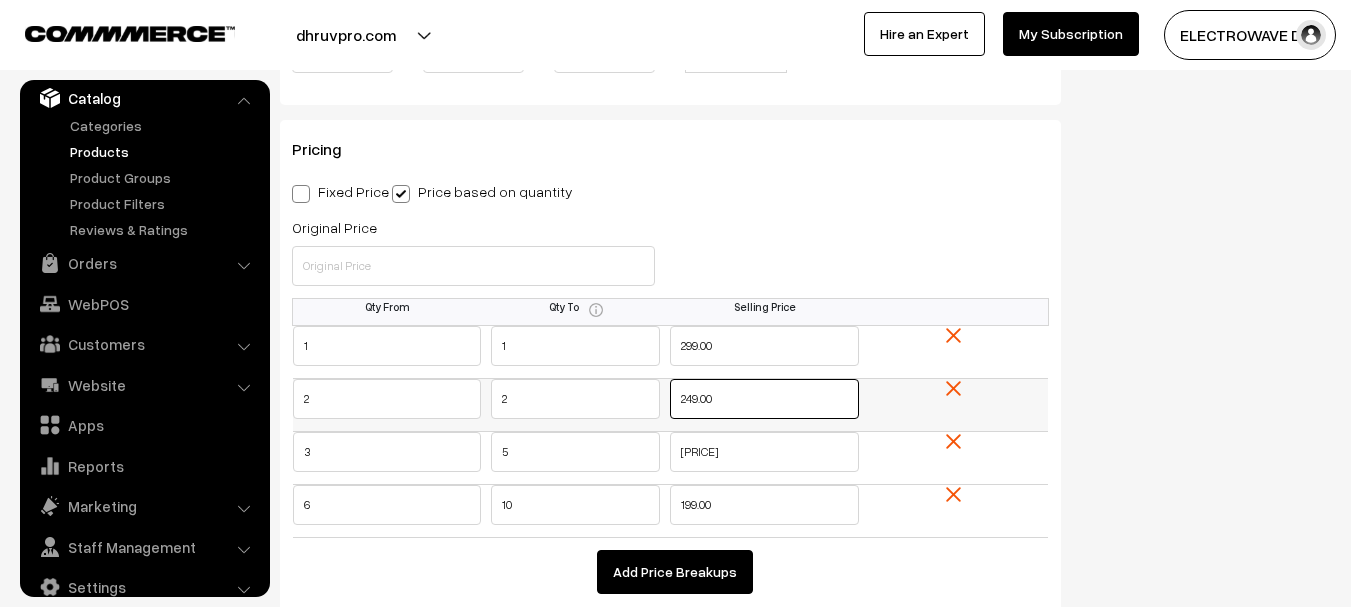 drag, startPoint x: 764, startPoint y: 398, endPoint x: 607, endPoint y: 415, distance: 157.9177 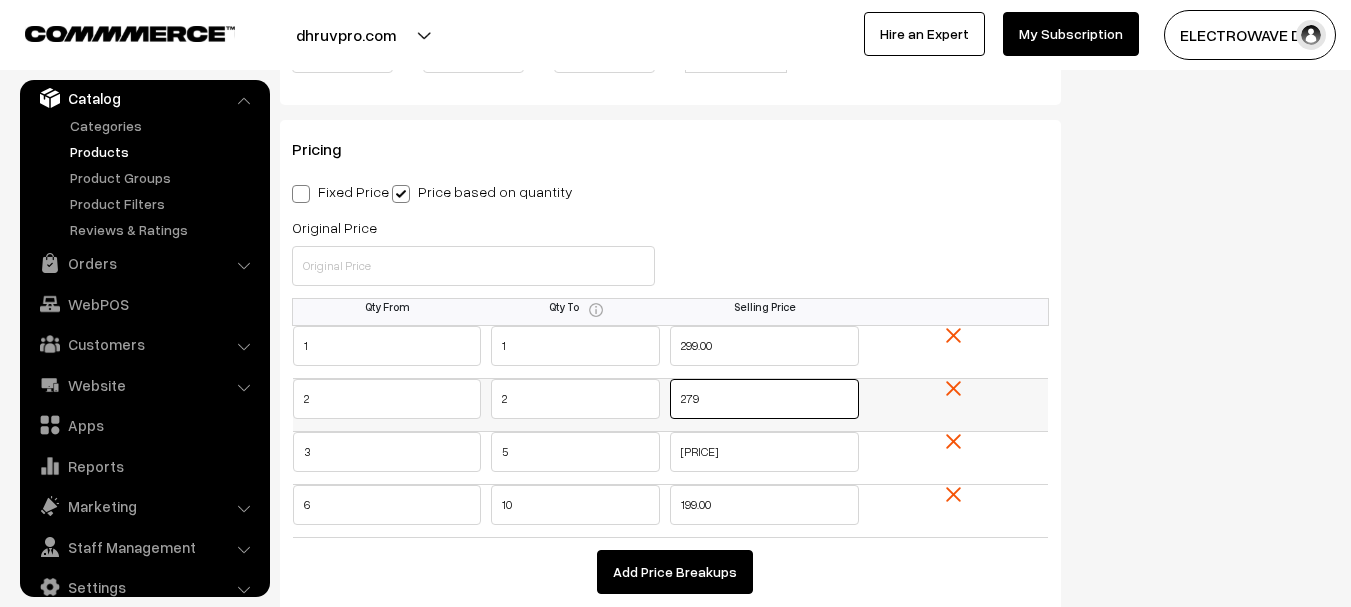 type on "279" 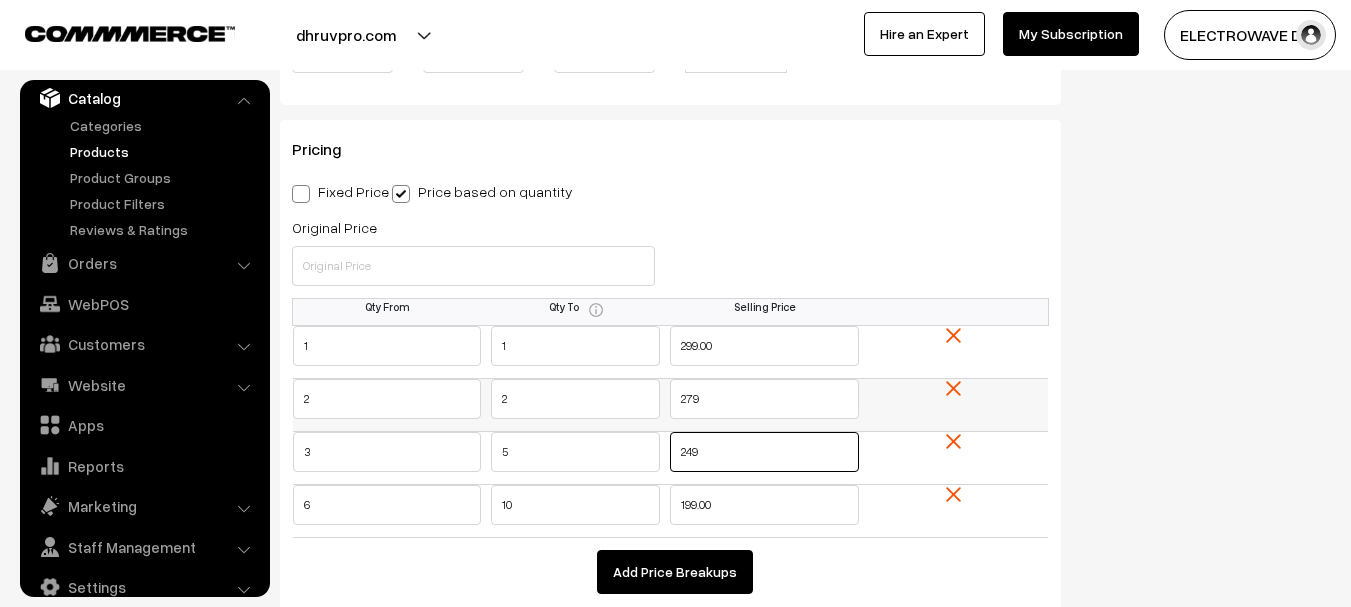 type on "249" 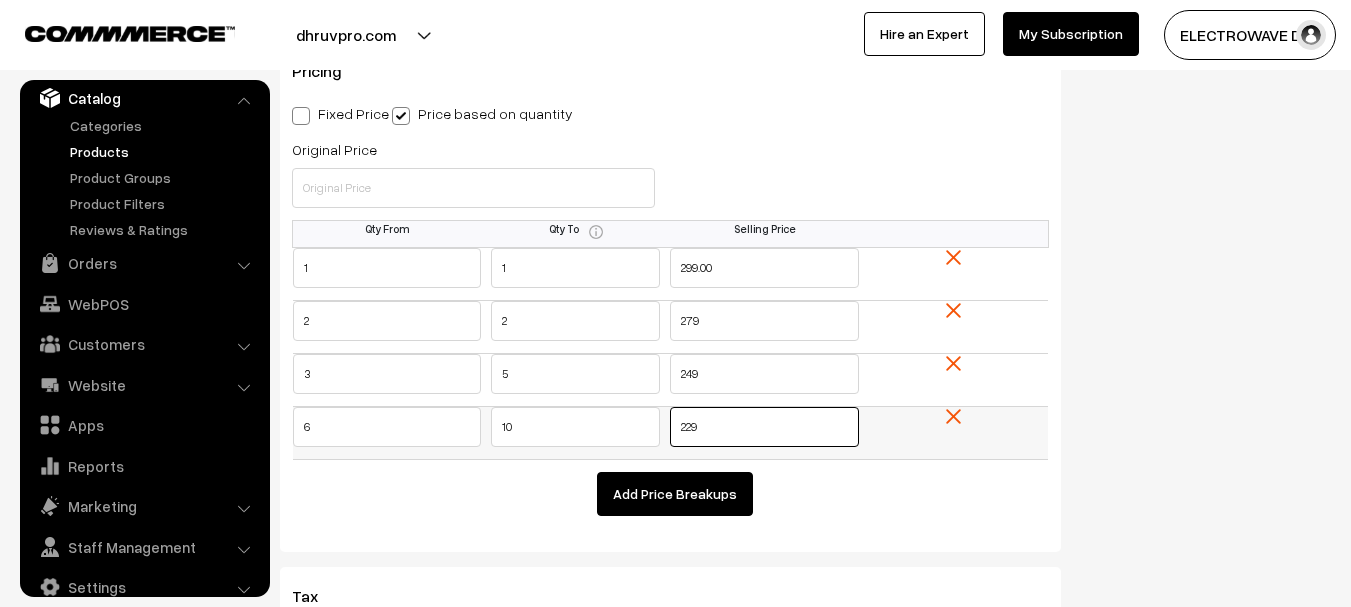 scroll, scrollTop: 1900, scrollLeft: 0, axis: vertical 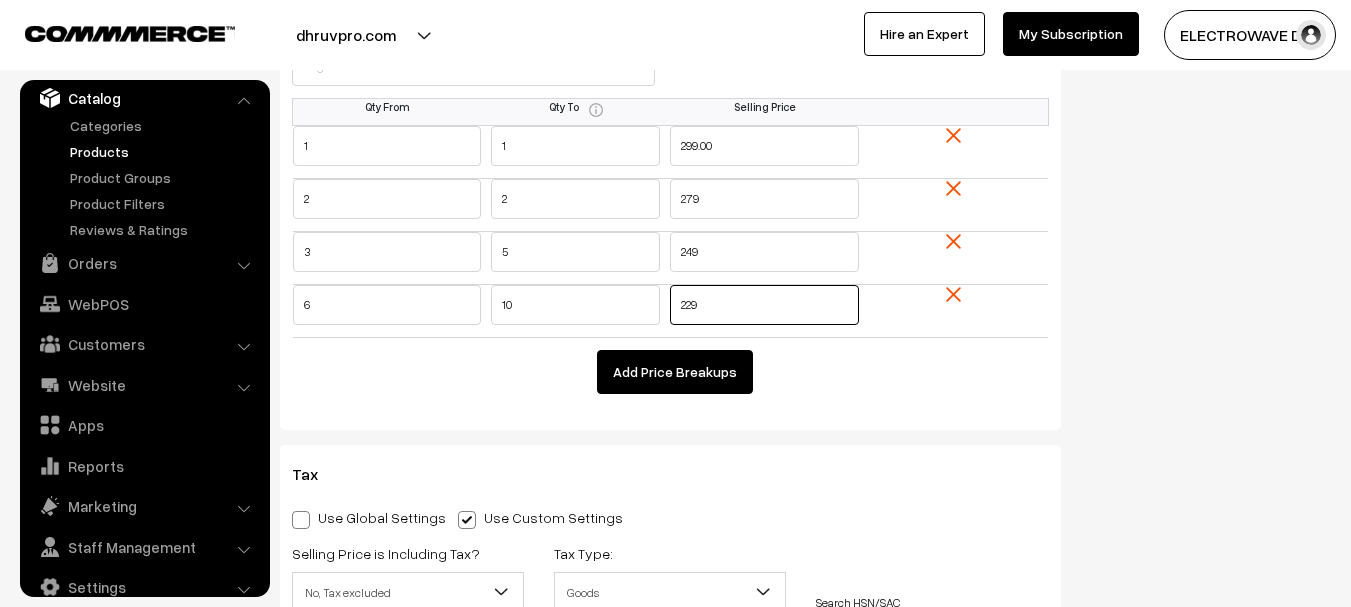 type on "229" 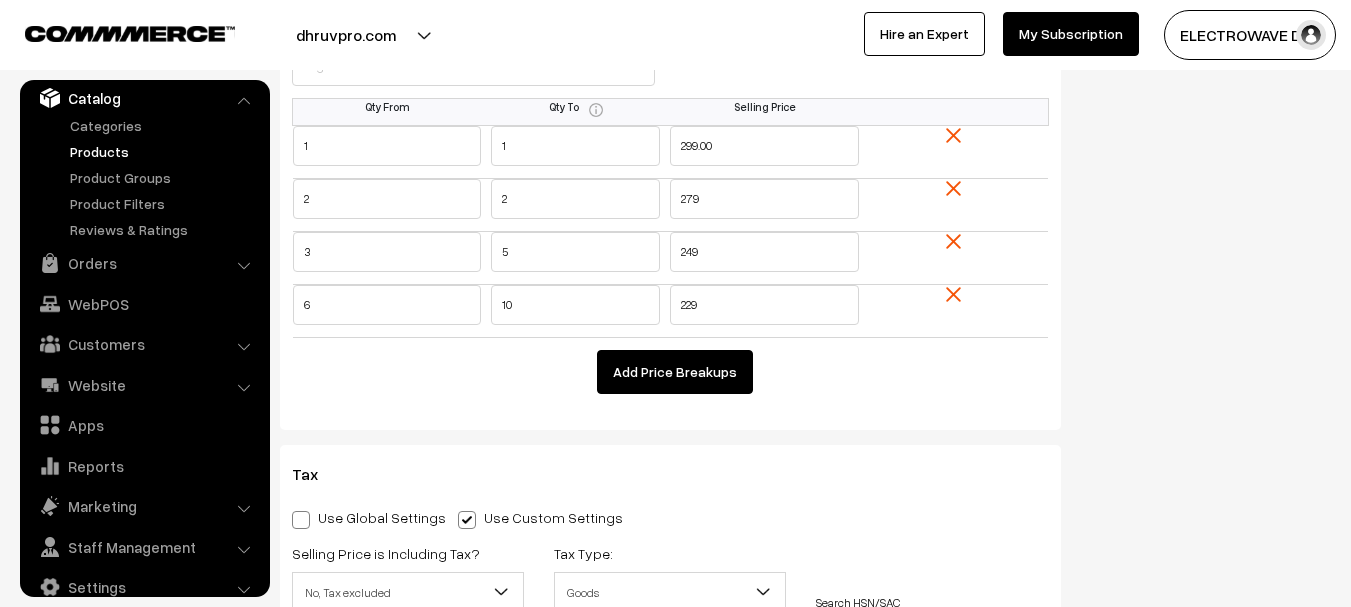 click on "Add Price Breakups" at bounding box center [675, 372] 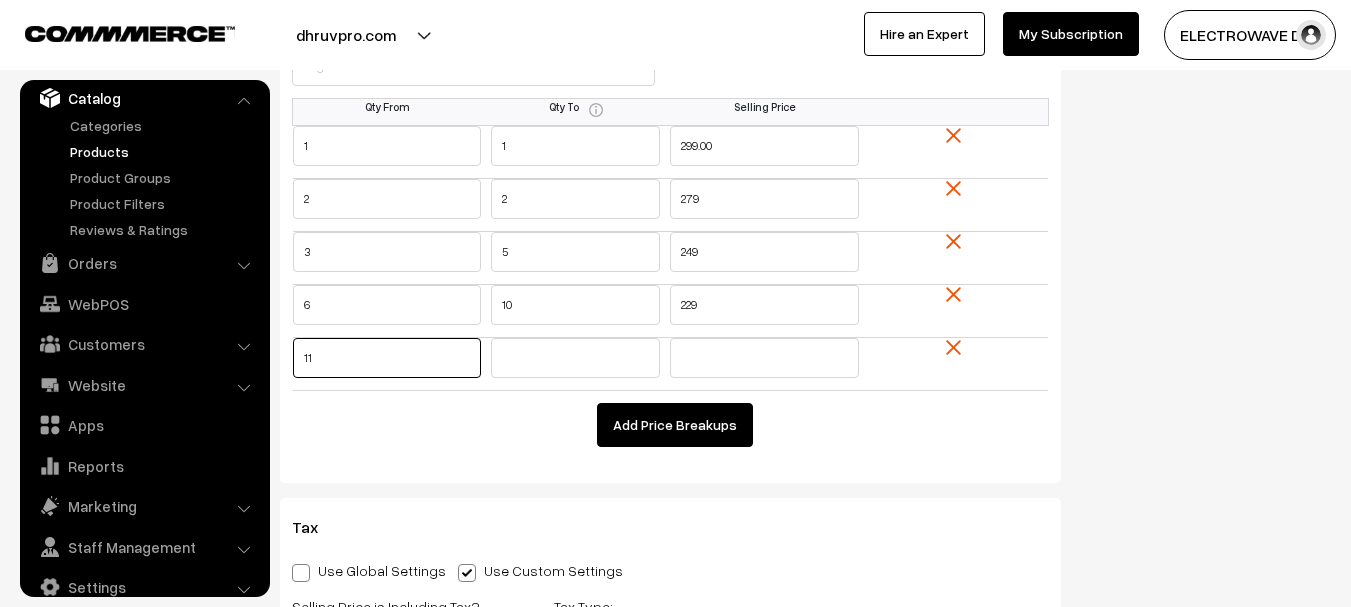 type on "11" 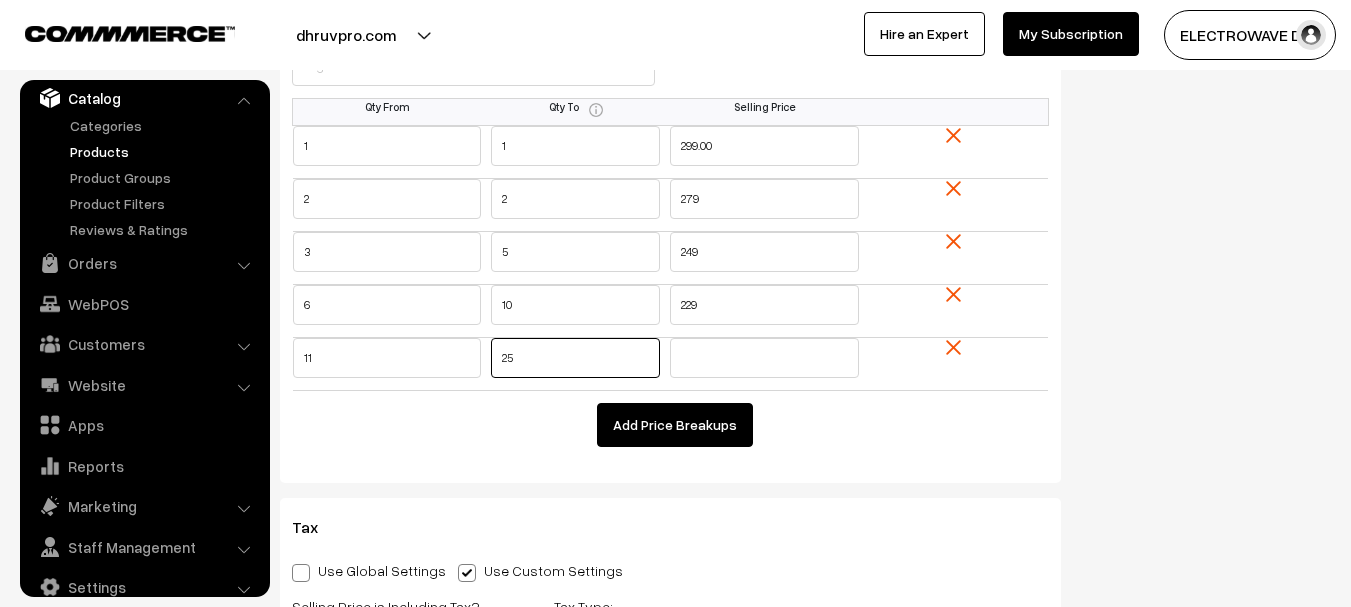type on "25" 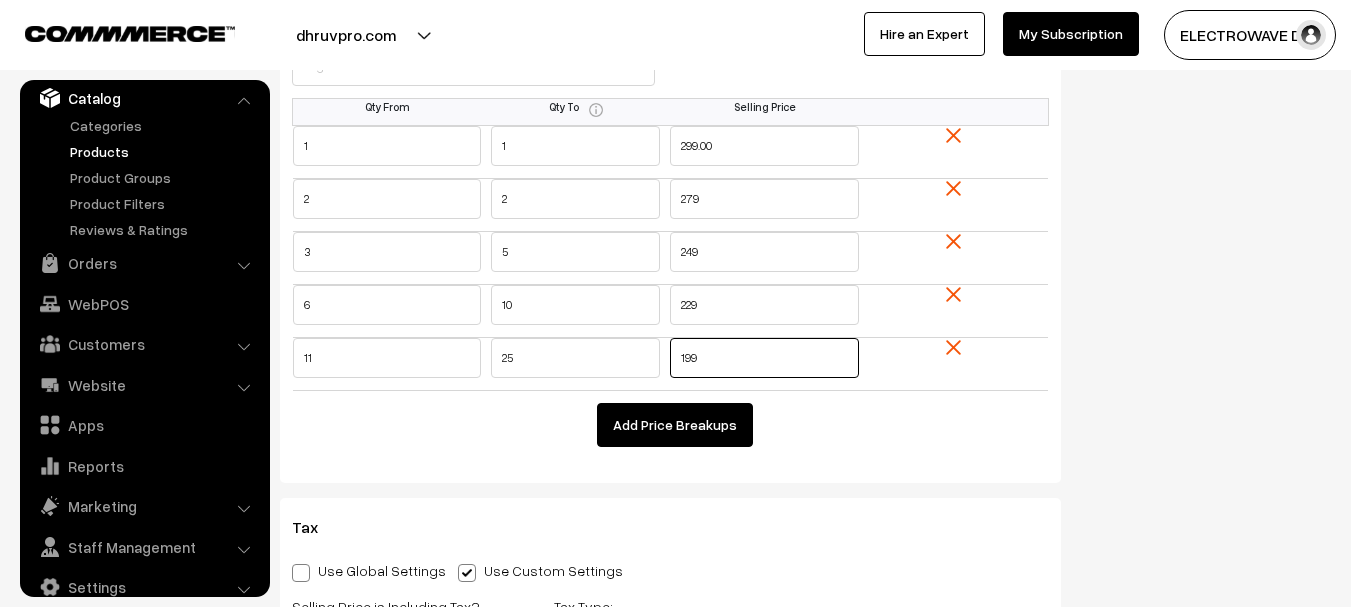 type on "199" 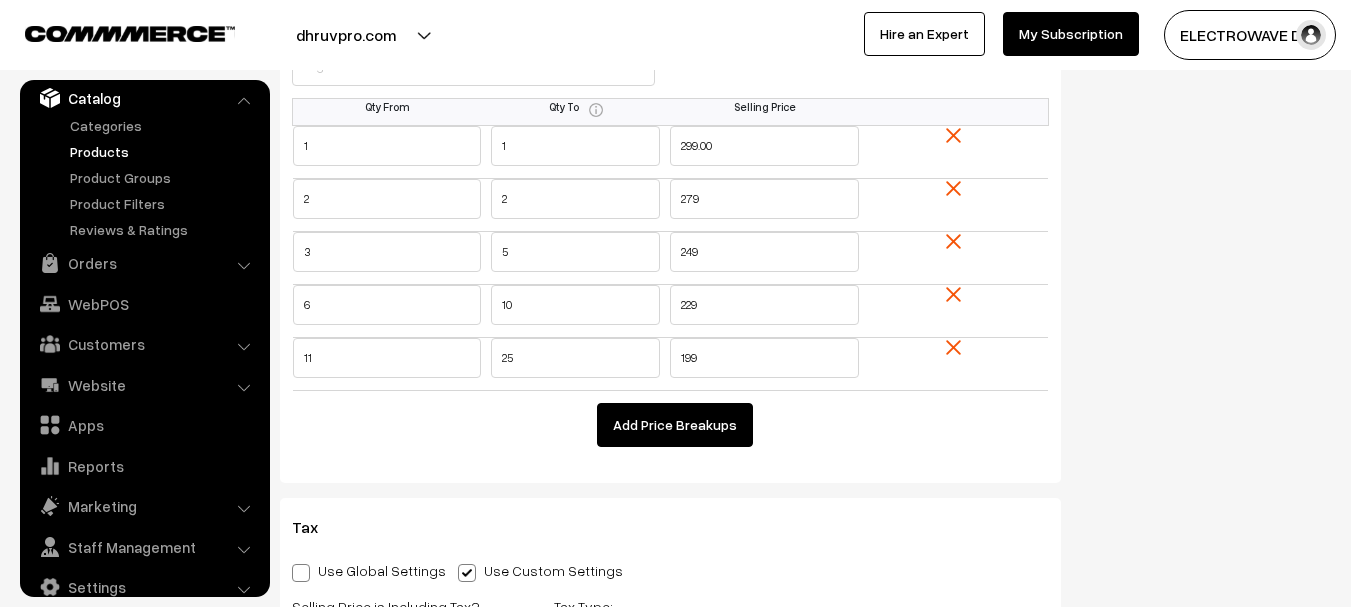 click on "Add Price Breakups" at bounding box center (675, 425) 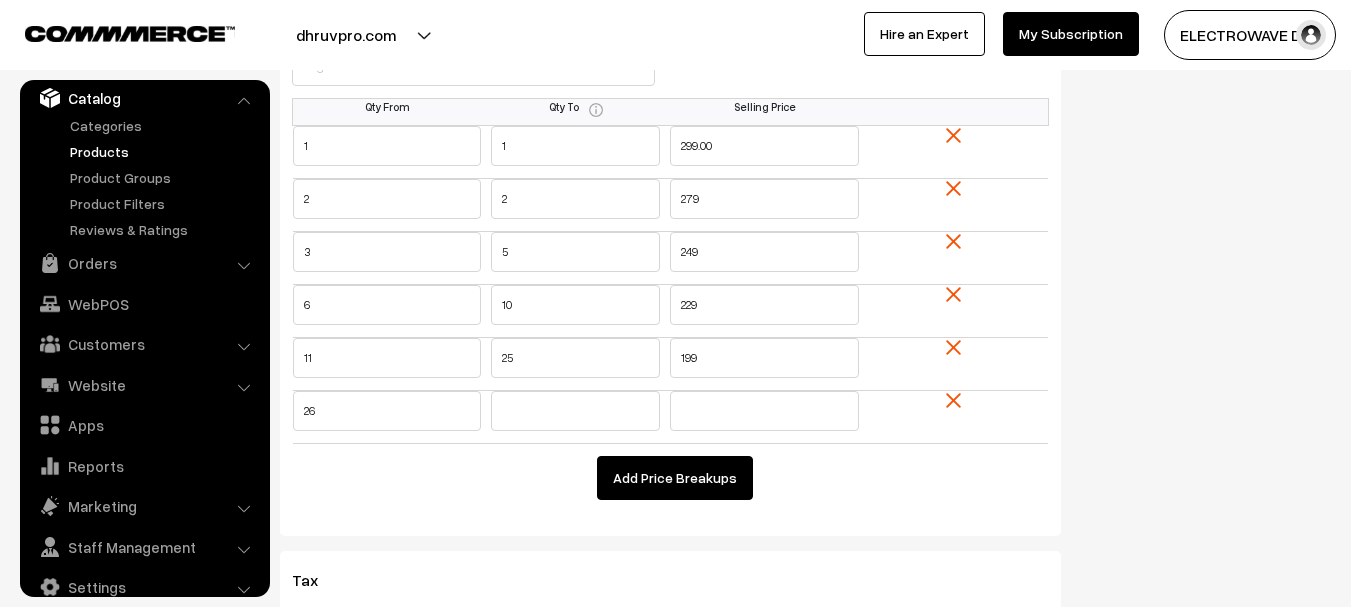 type on "26" 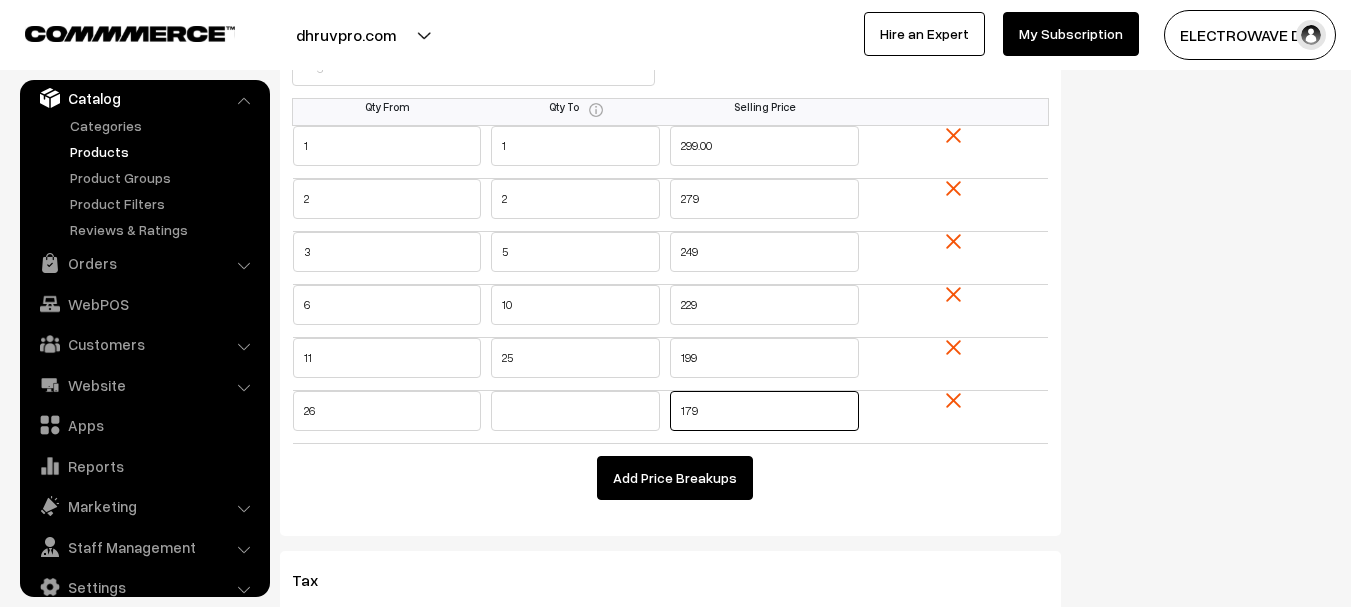 type on "179" 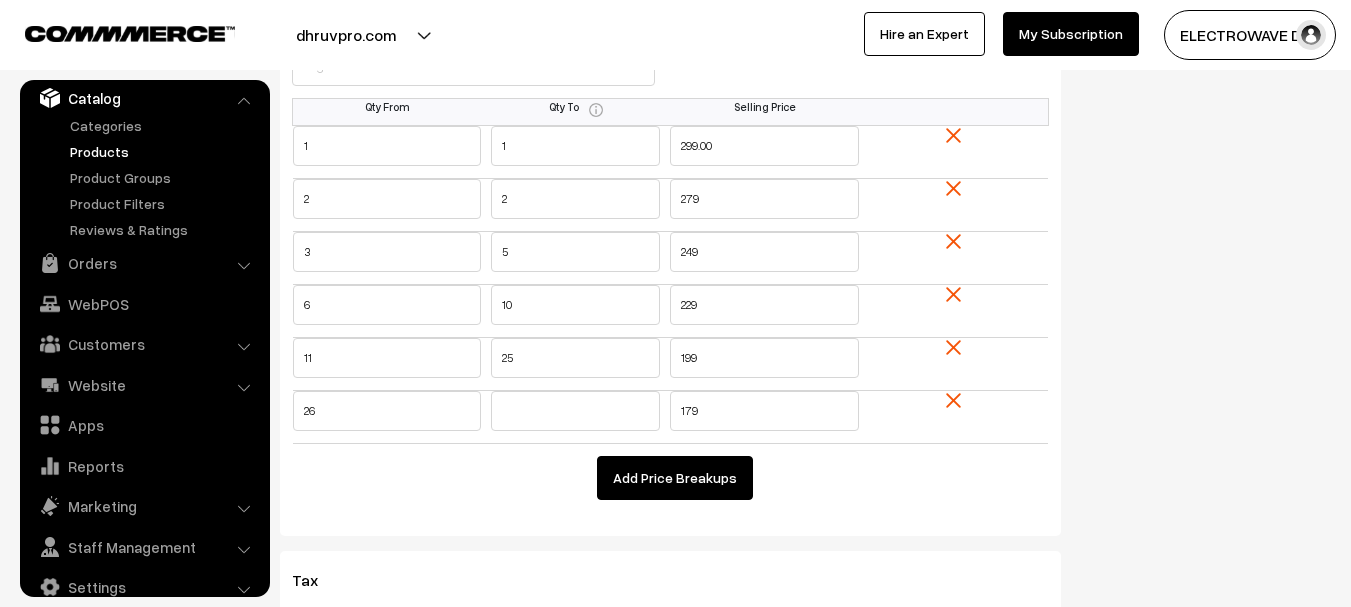 click on "Add Price Breakups" at bounding box center [675, 478] 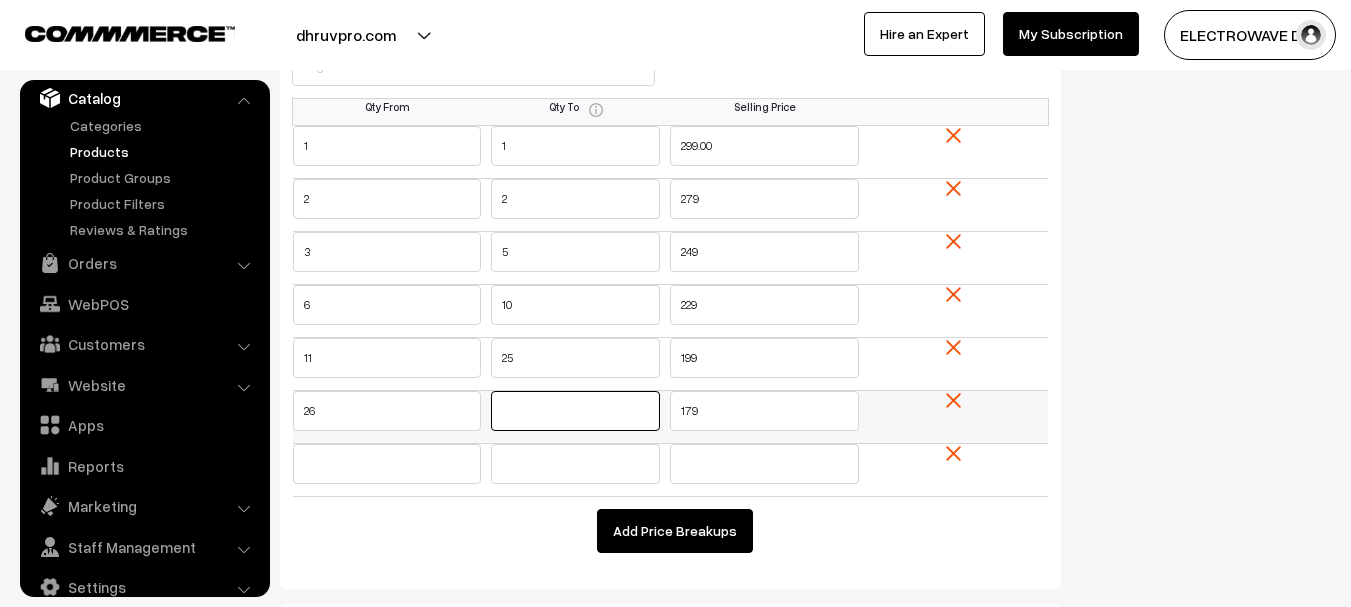 click at bounding box center [575, 411] 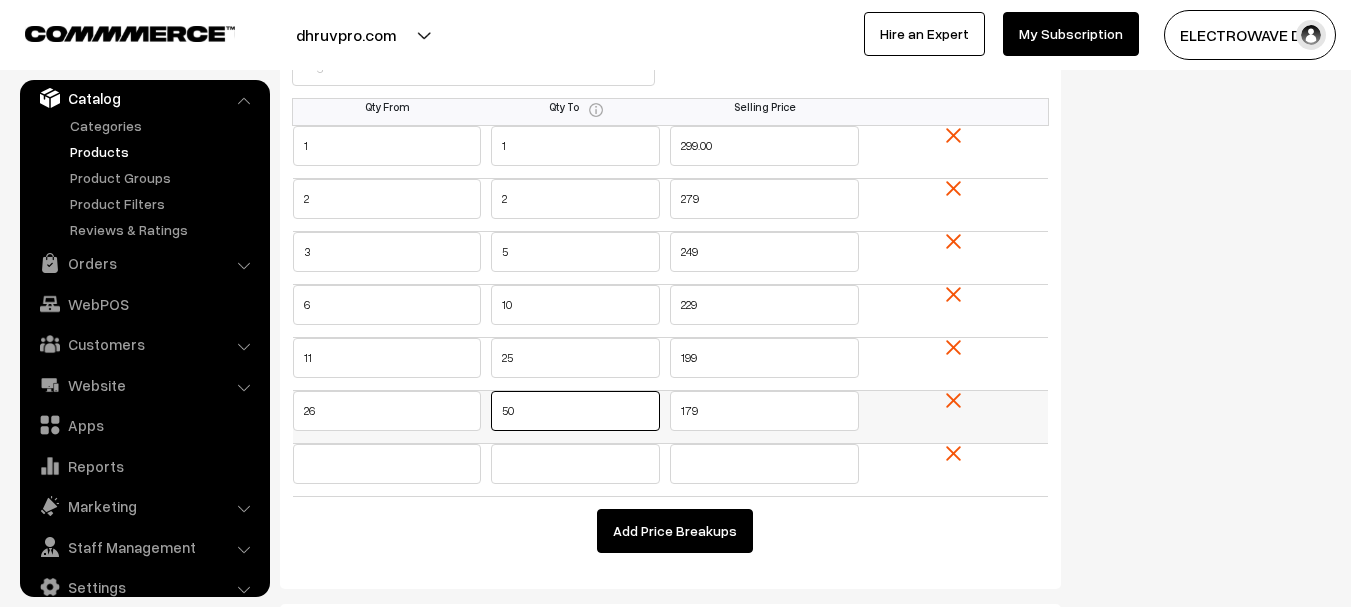 type on "50" 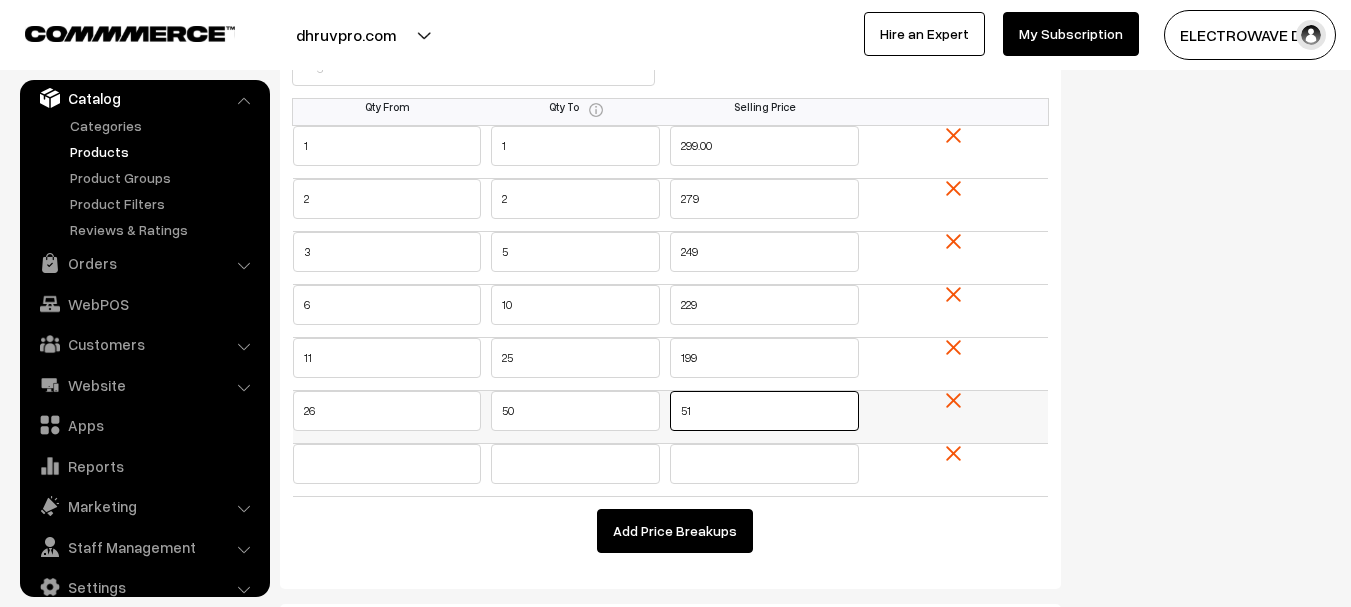 type on "5" 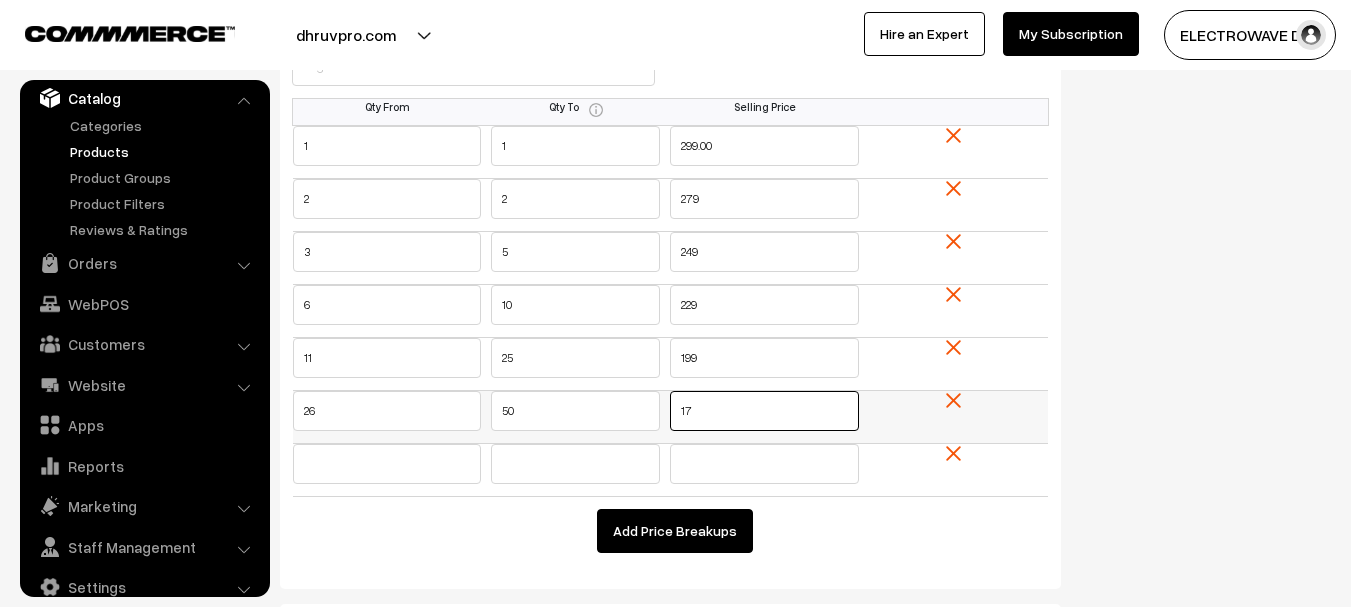 type on "179" 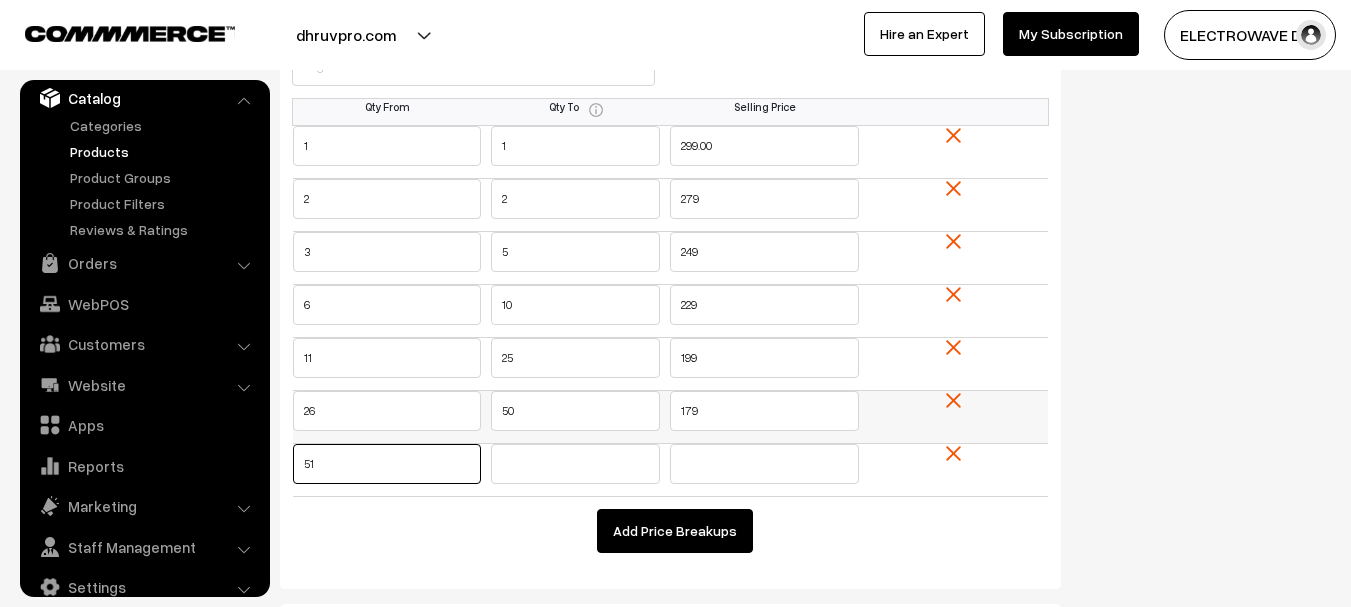 type on "51" 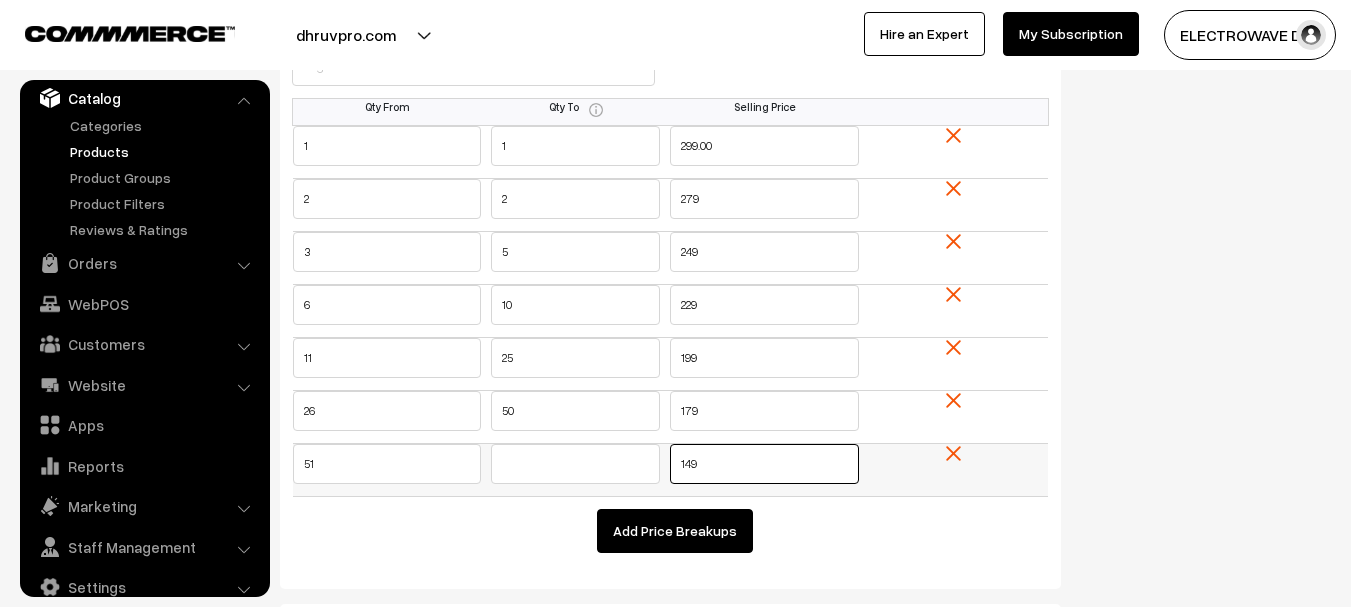 drag, startPoint x: 746, startPoint y: 451, endPoint x: 663, endPoint y: 471, distance: 85.37564 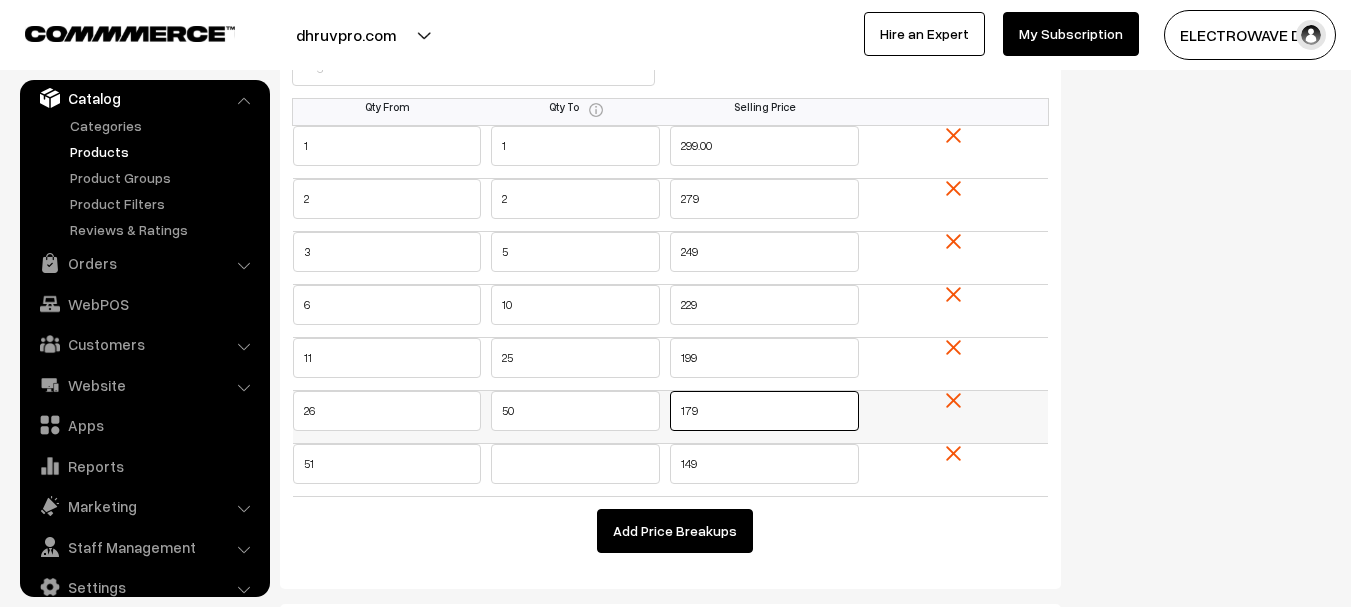 drag, startPoint x: 733, startPoint y: 400, endPoint x: 658, endPoint y: 414, distance: 76.29548 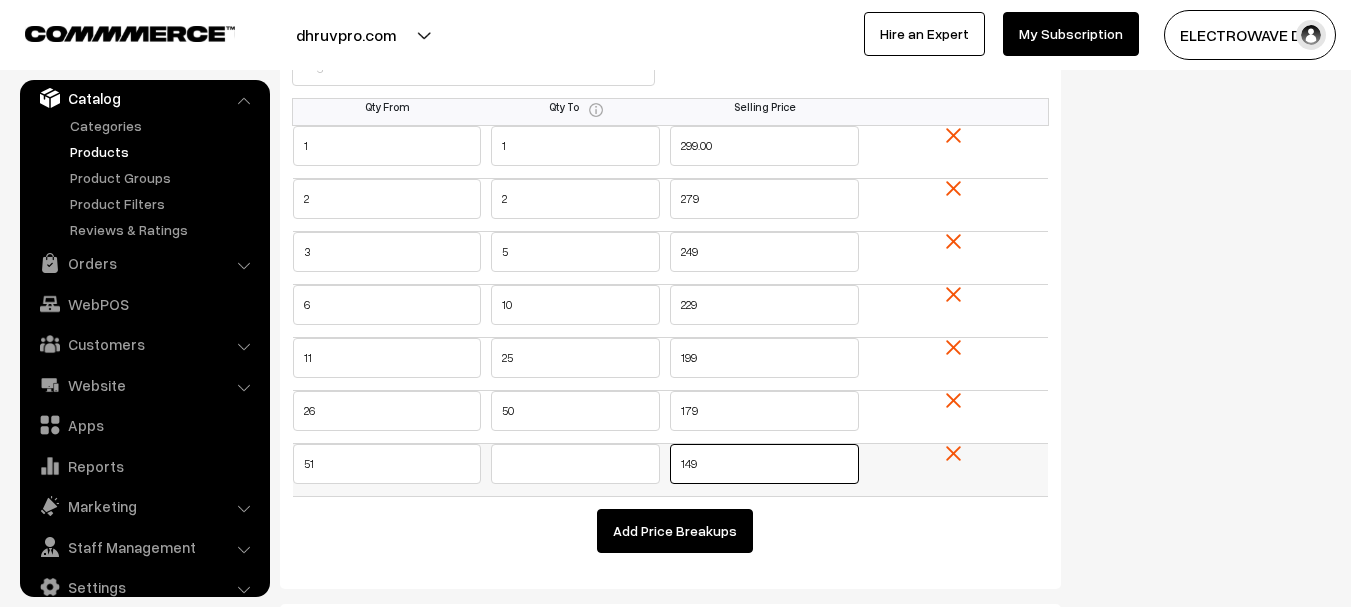 drag, startPoint x: 664, startPoint y: 472, endPoint x: 648, endPoint y: 472, distance: 16 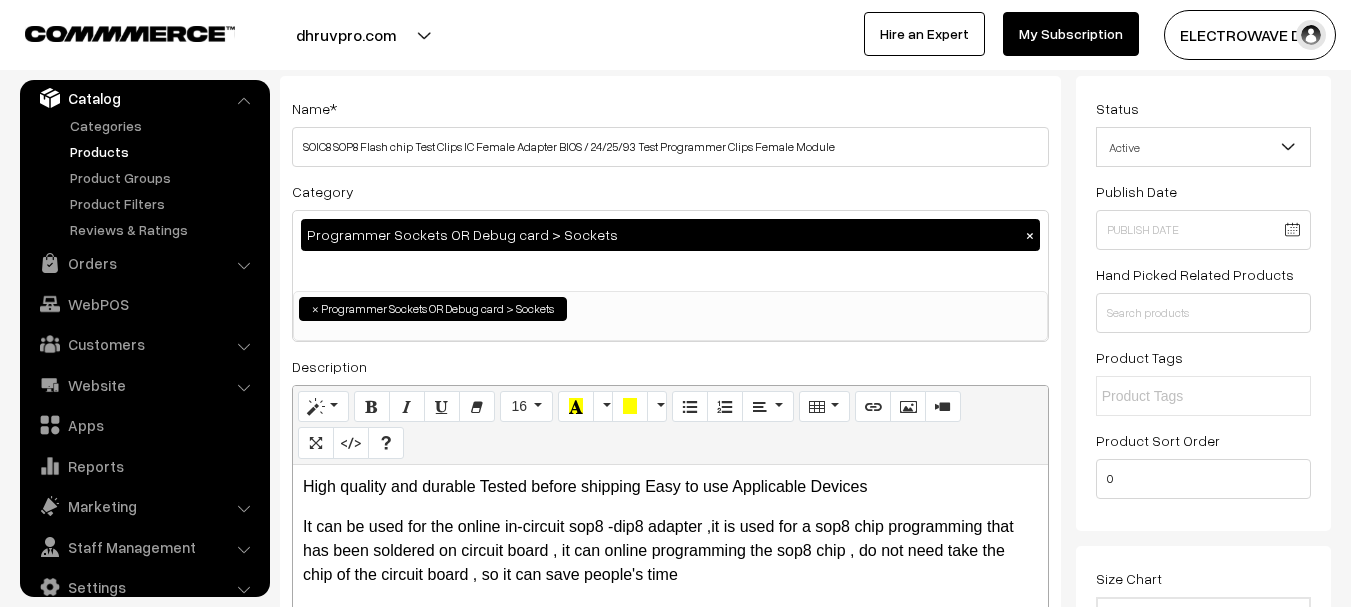 scroll, scrollTop: 0, scrollLeft: 0, axis: both 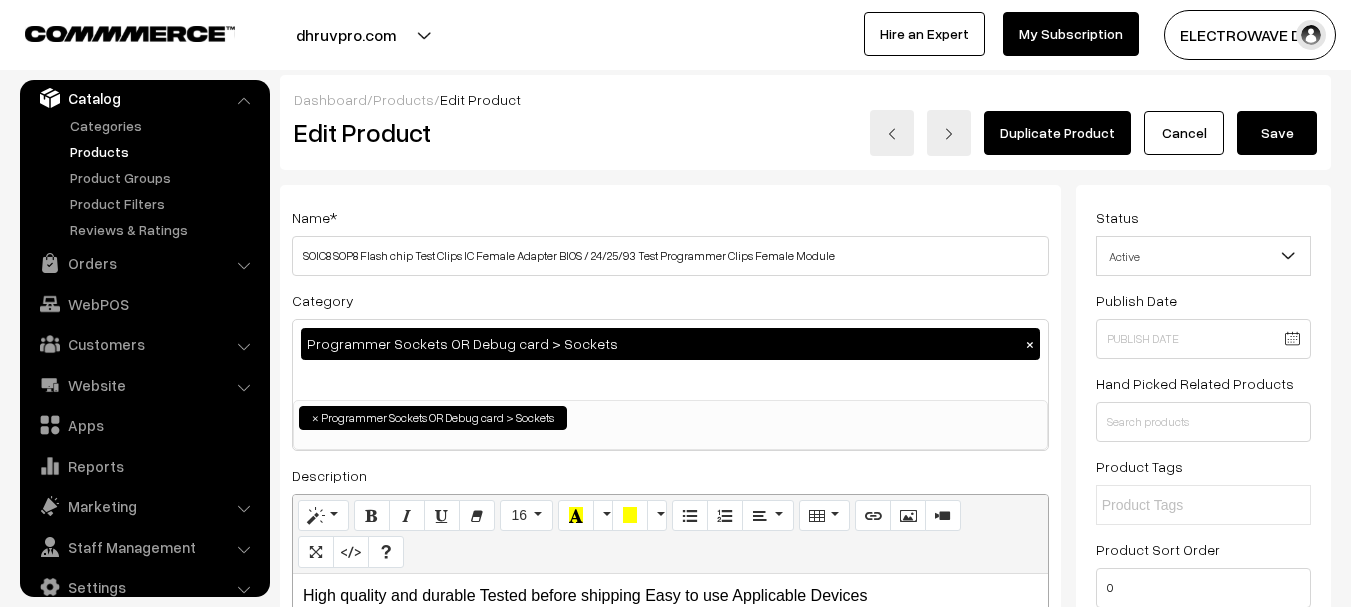 type on "165" 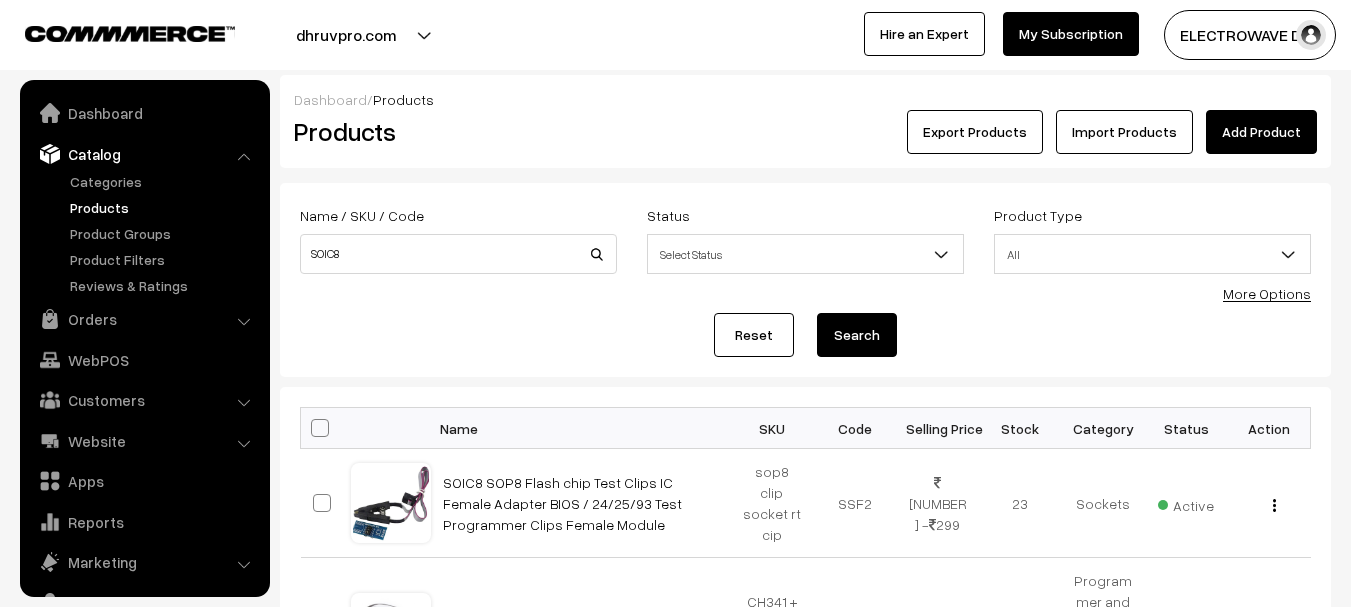 scroll, scrollTop: 0, scrollLeft: 0, axis: both 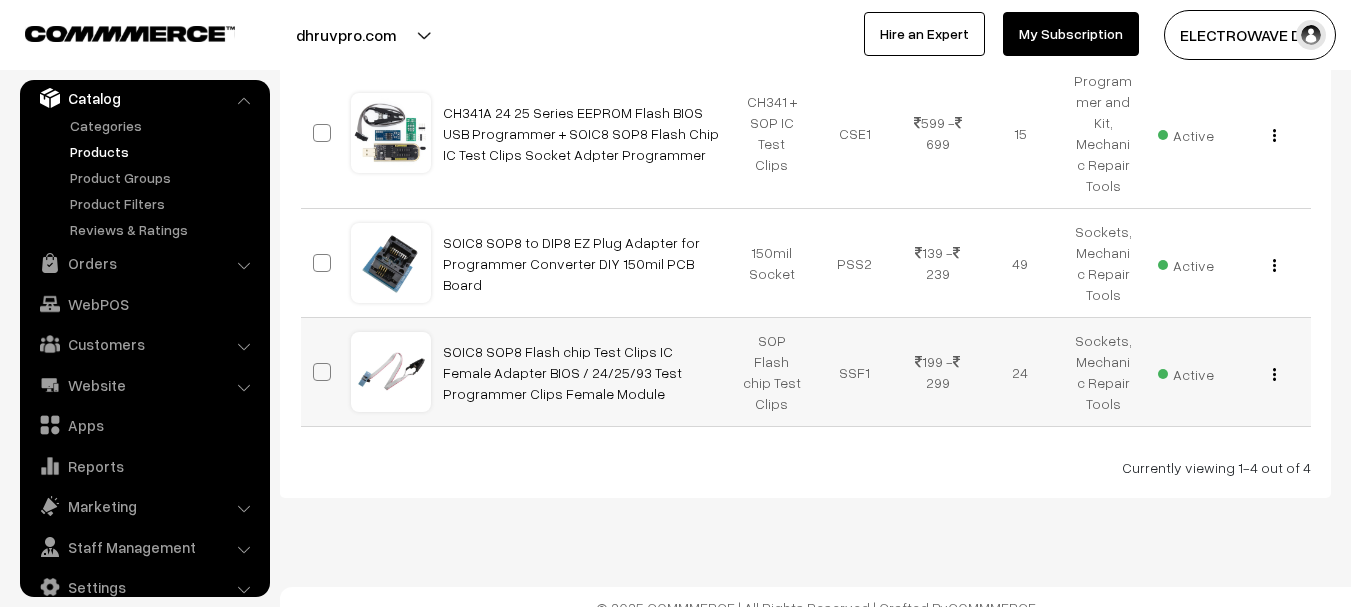 click at bounding box center [1274, 374] 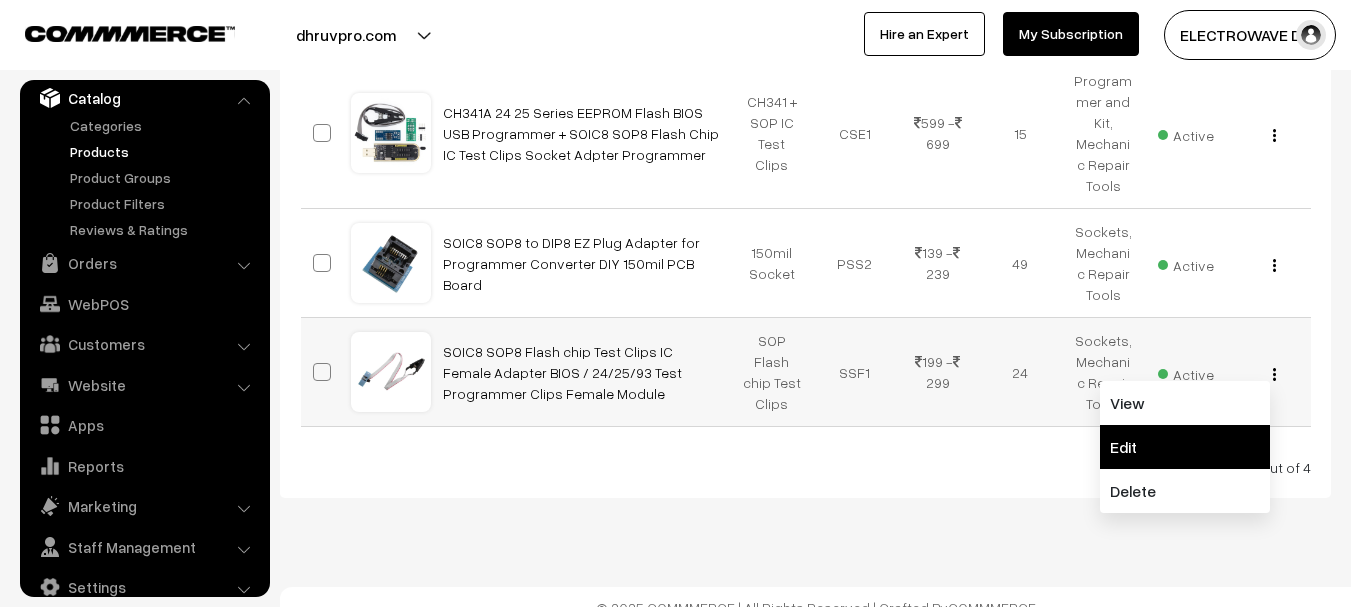 click on "Edit" at bounding box center [1185, 447] 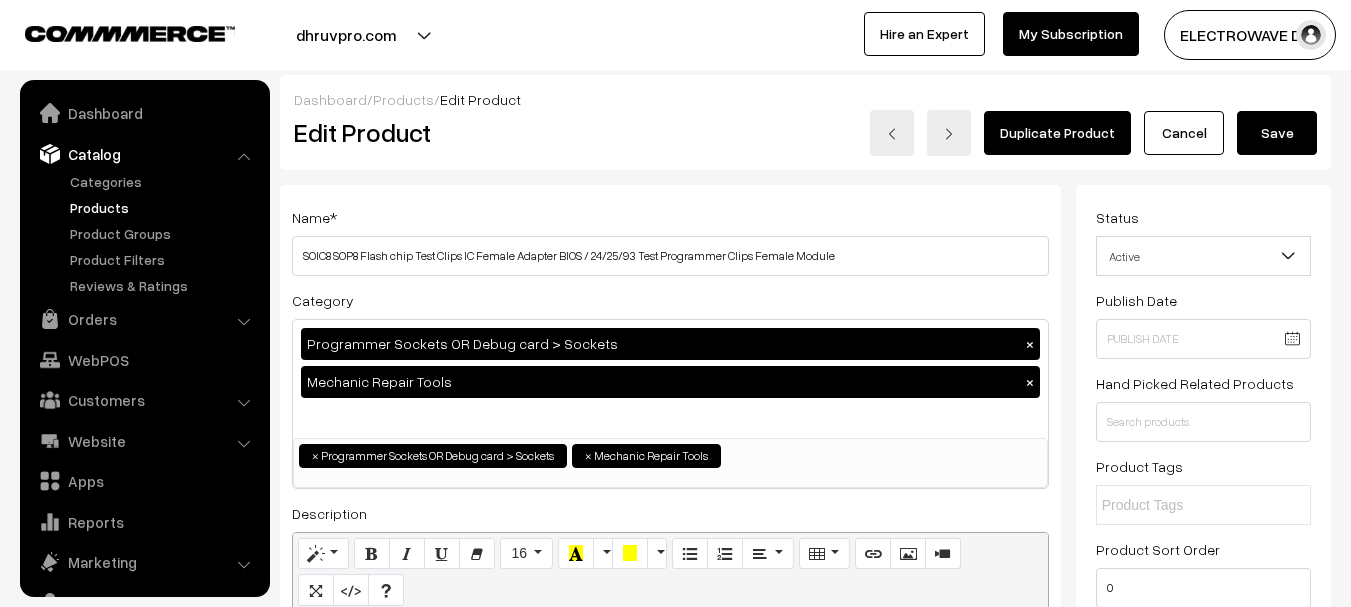 scroll, scrollTop: 1400, scrollLeft: 0, axis: vertical 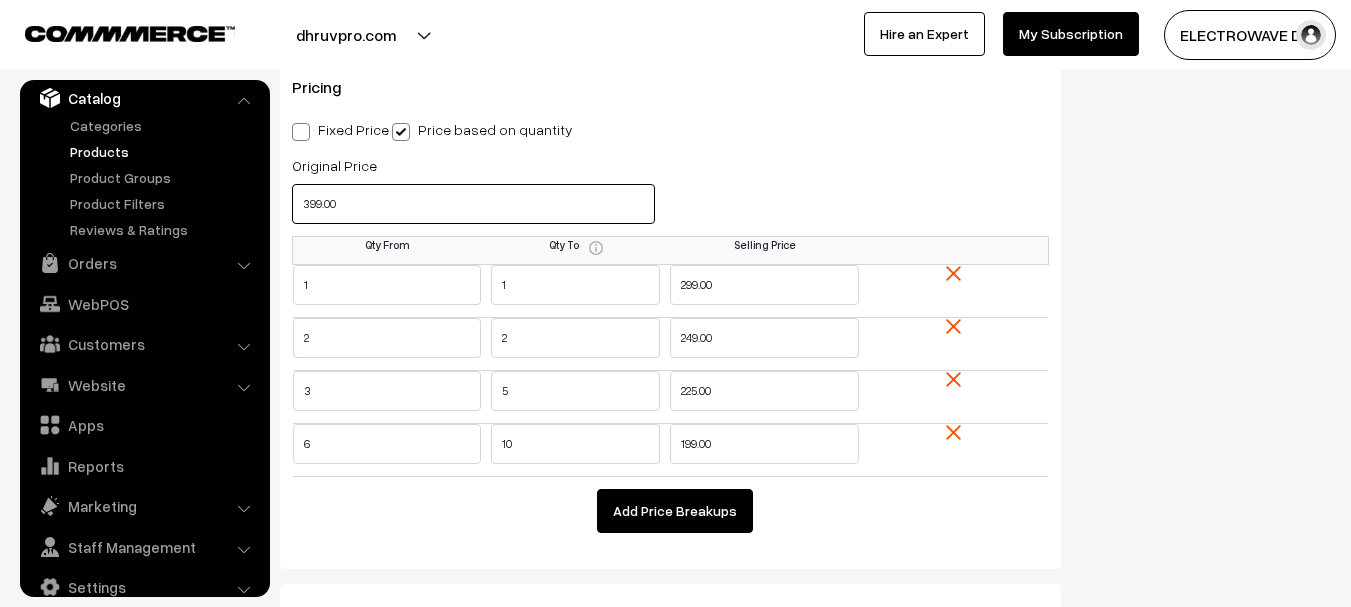 drag, startPoint x: 401, startPoint y: 202, endPoint x: 289, endPoint y: 203, distance: 112.00446 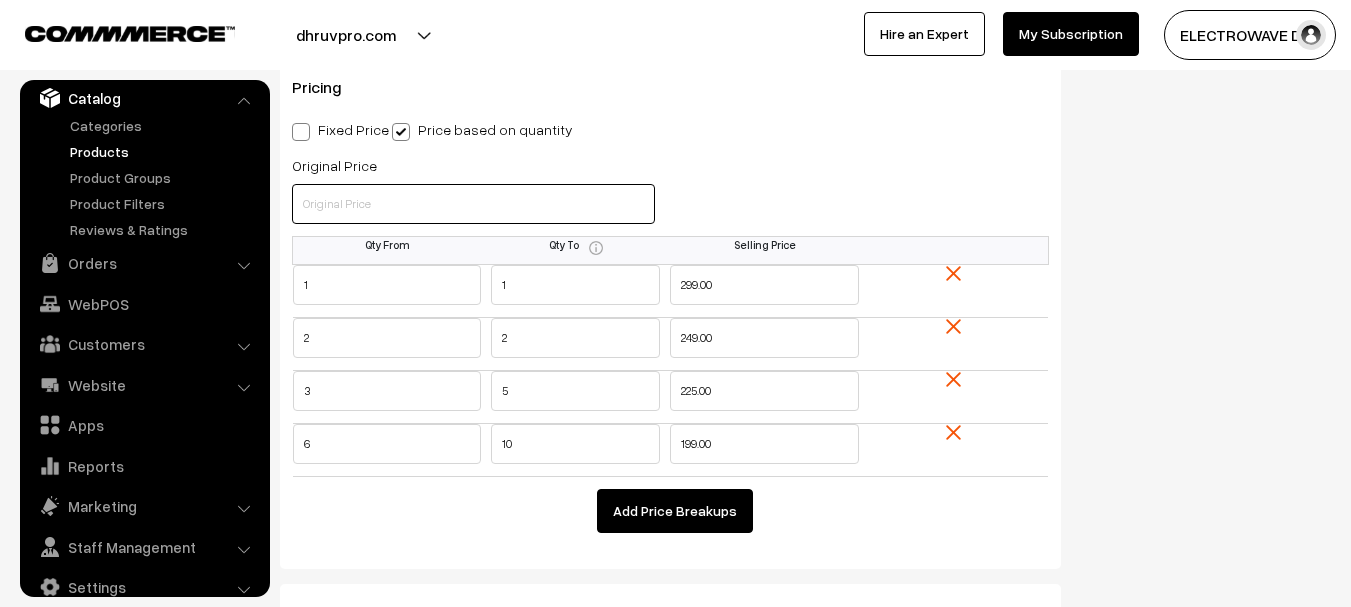 type 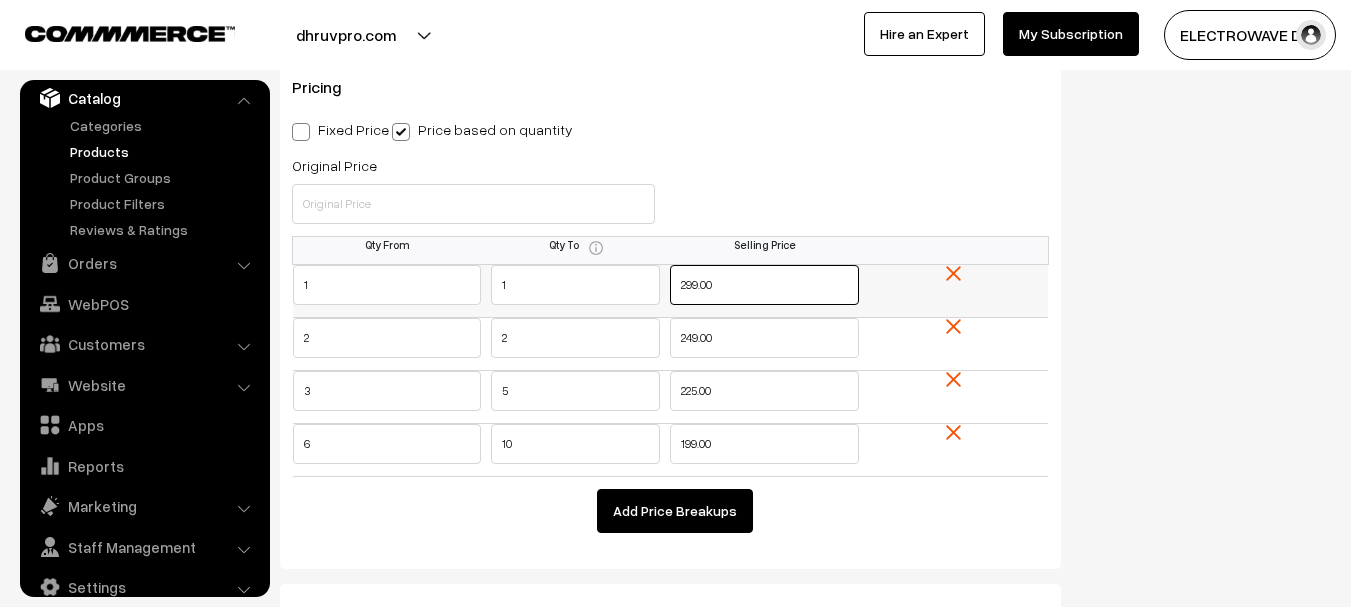 click on "299.00" at bounding box center [764, 285] 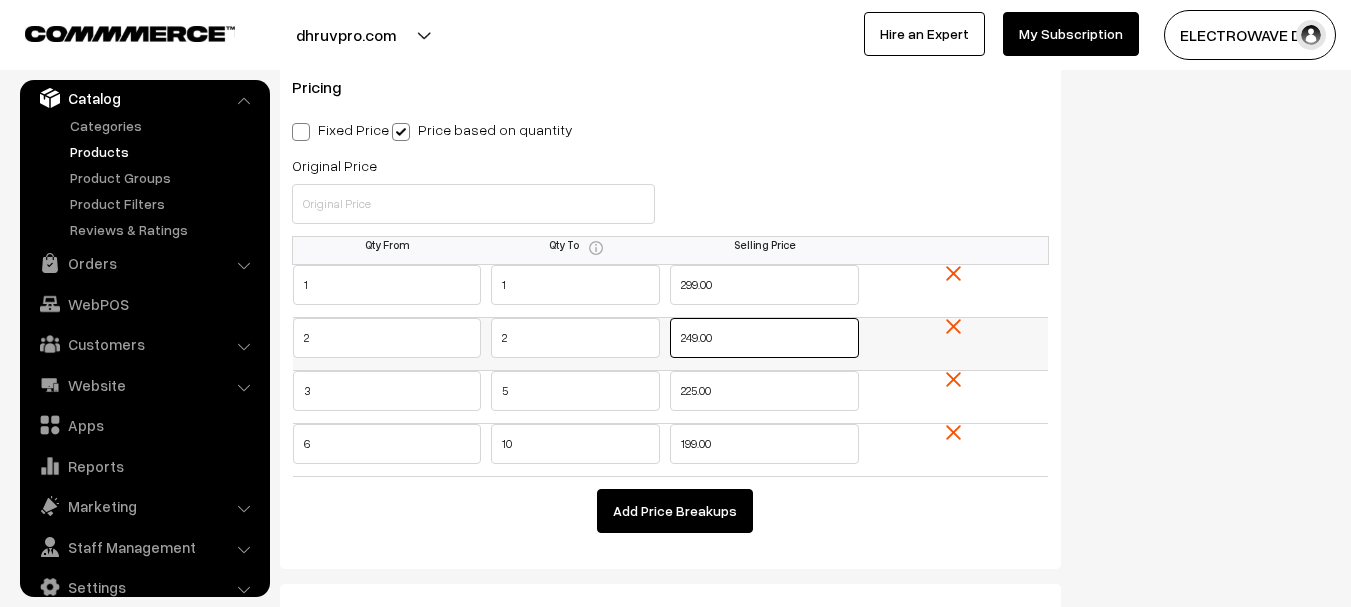 click on "249.00" at bounding box center [764, 338] 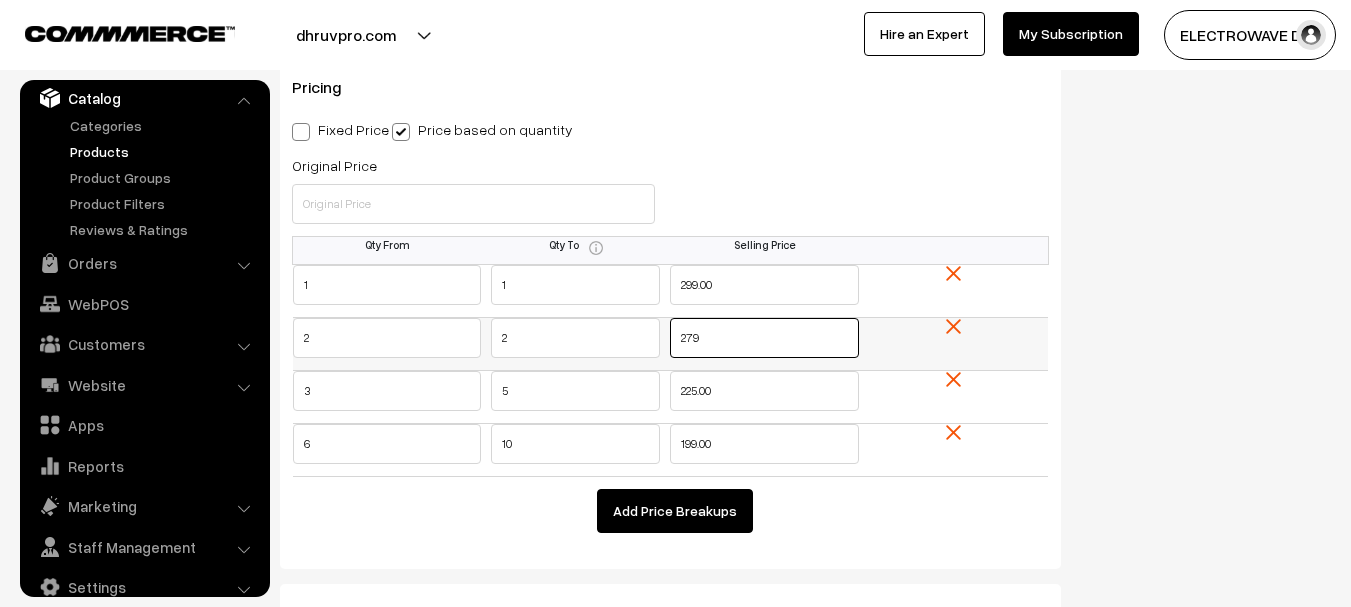 type on "279" 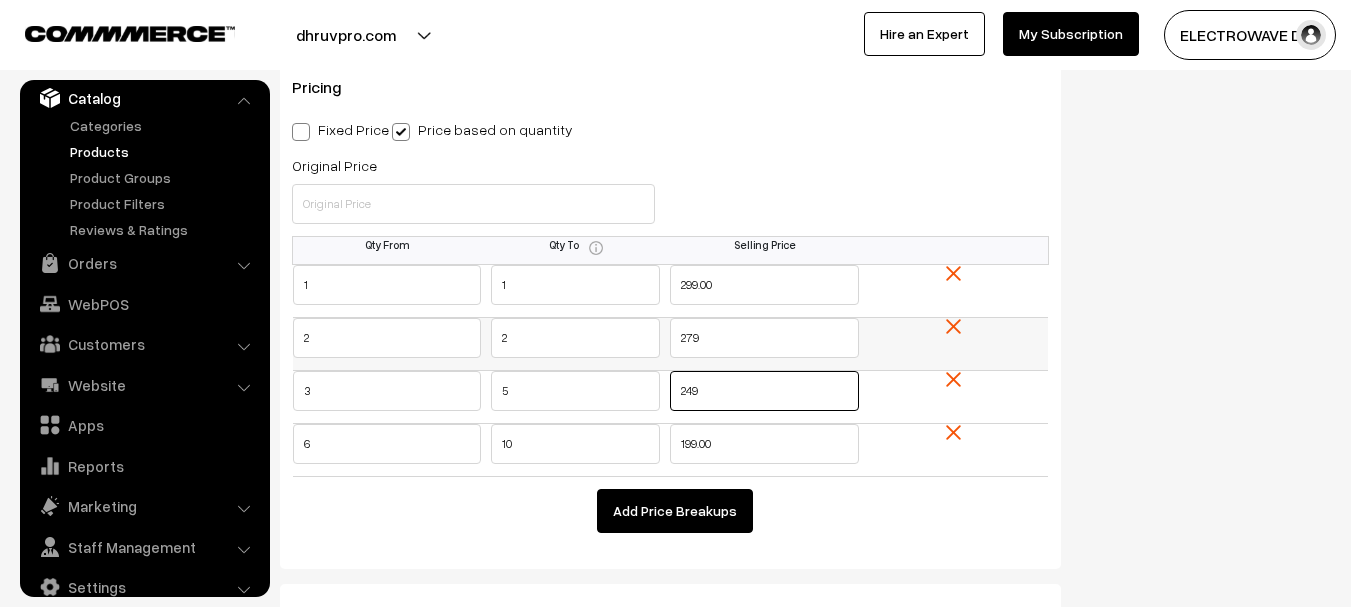 type on "249" 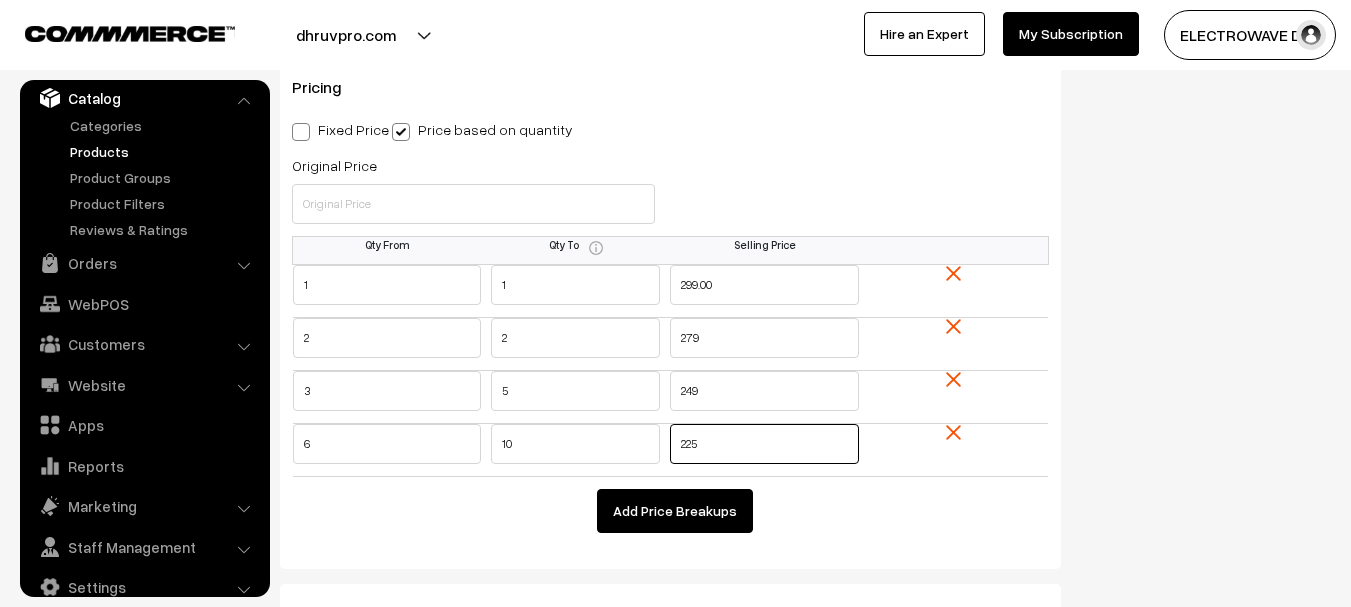 type on "225" 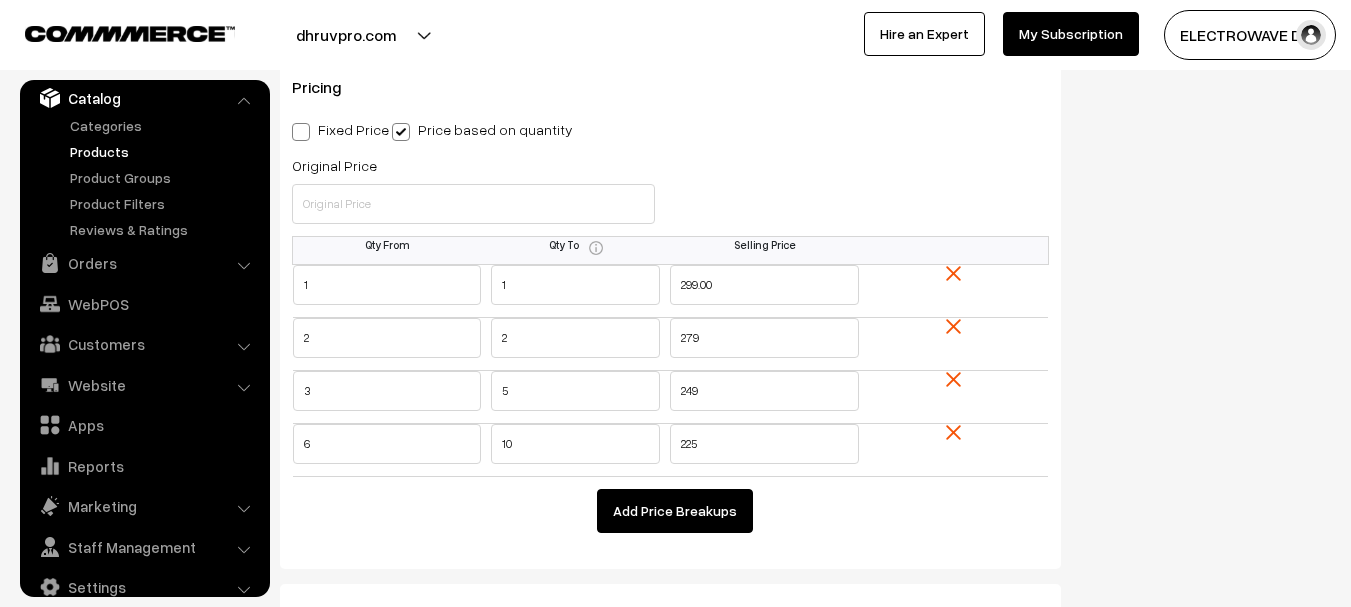 click on "Add Price Breakups" at bounding box center [675, 511] 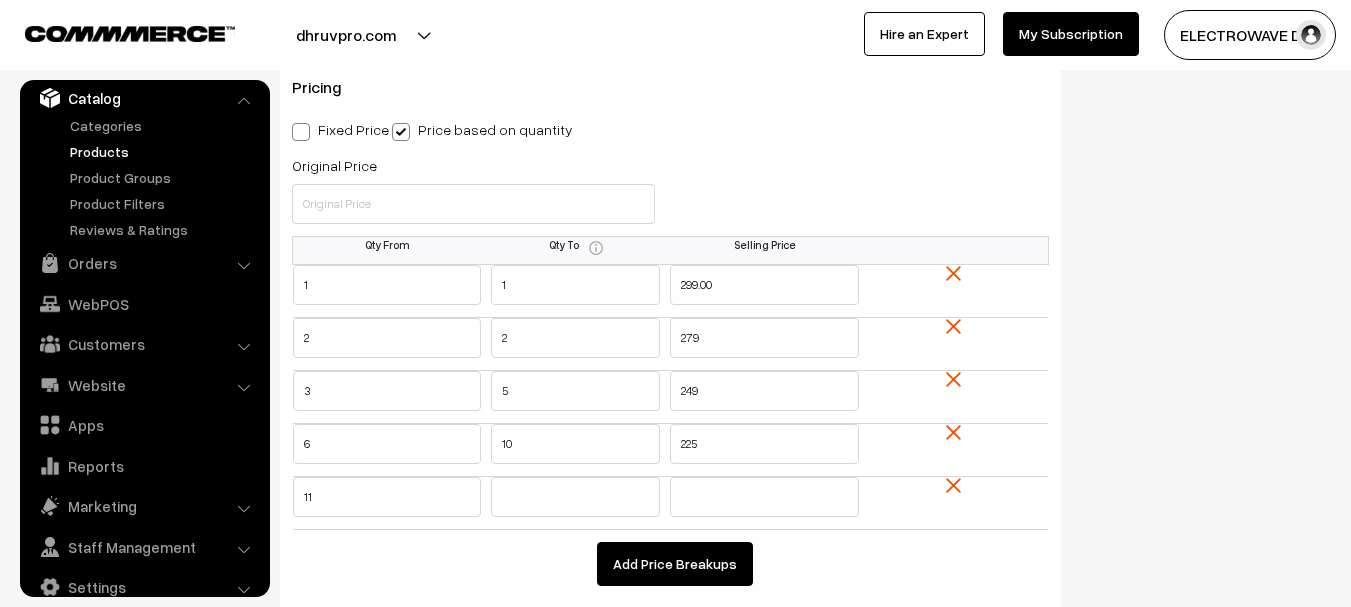 type on "11" 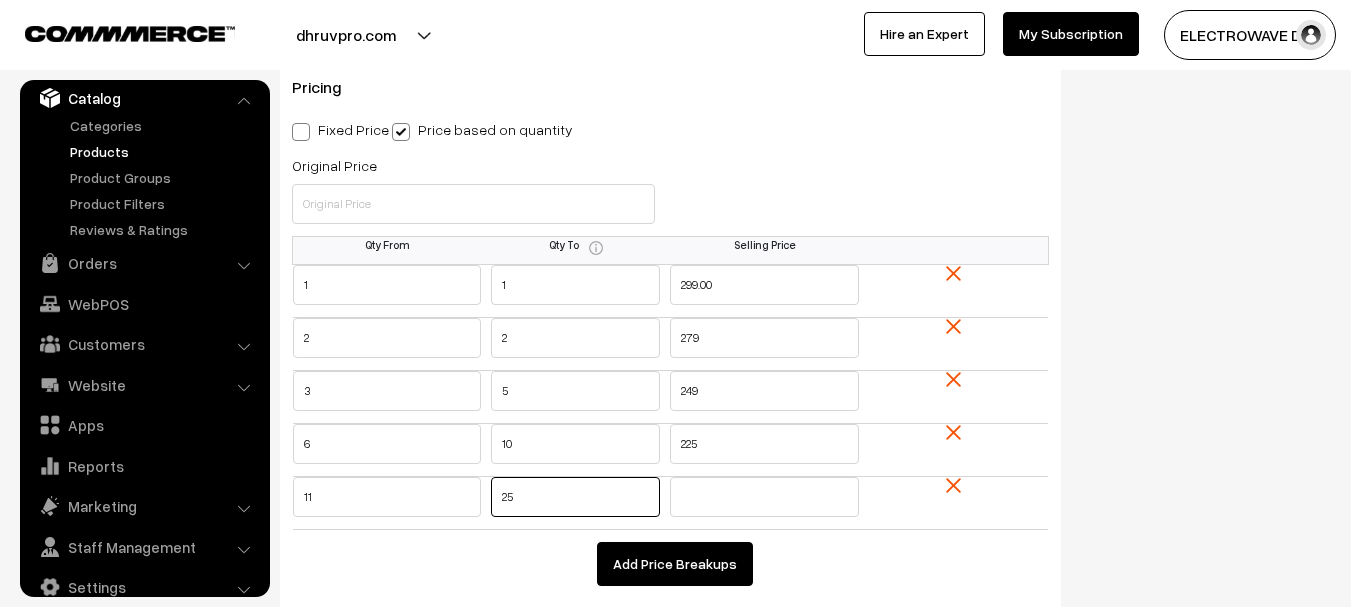 type on "25" 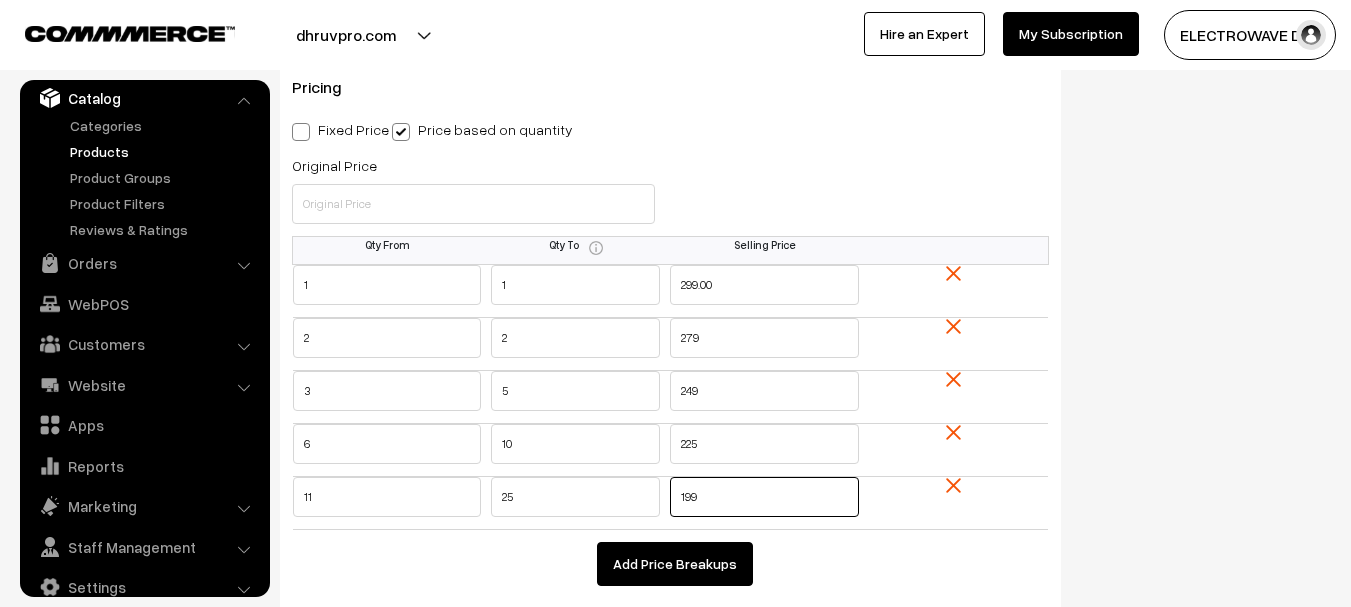type on "199" 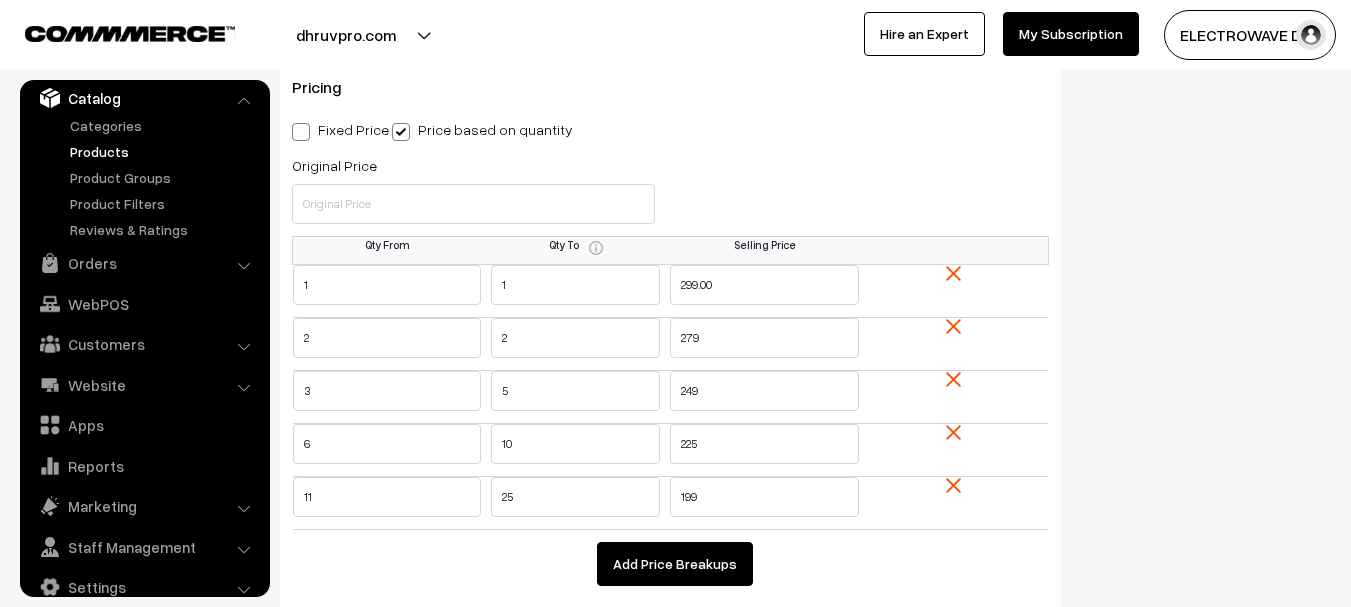 click on "Pricing
Fixed Price
Price based on quantity
Original Price
Selling Price
0.00
Qty From
Qty To
Selling Price
1 1 299.00 2 2 3" at bounding box center (670, 340) 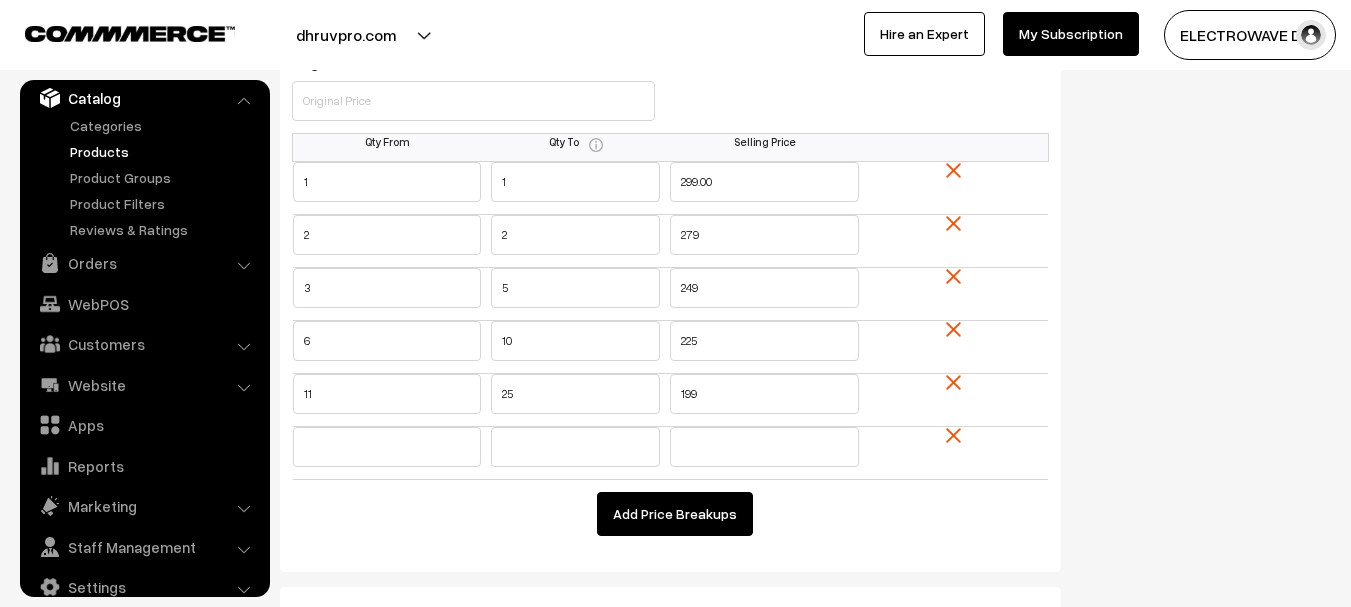 scroll, scrollTop: 2000, scrollLeft: 0, axis: vertical 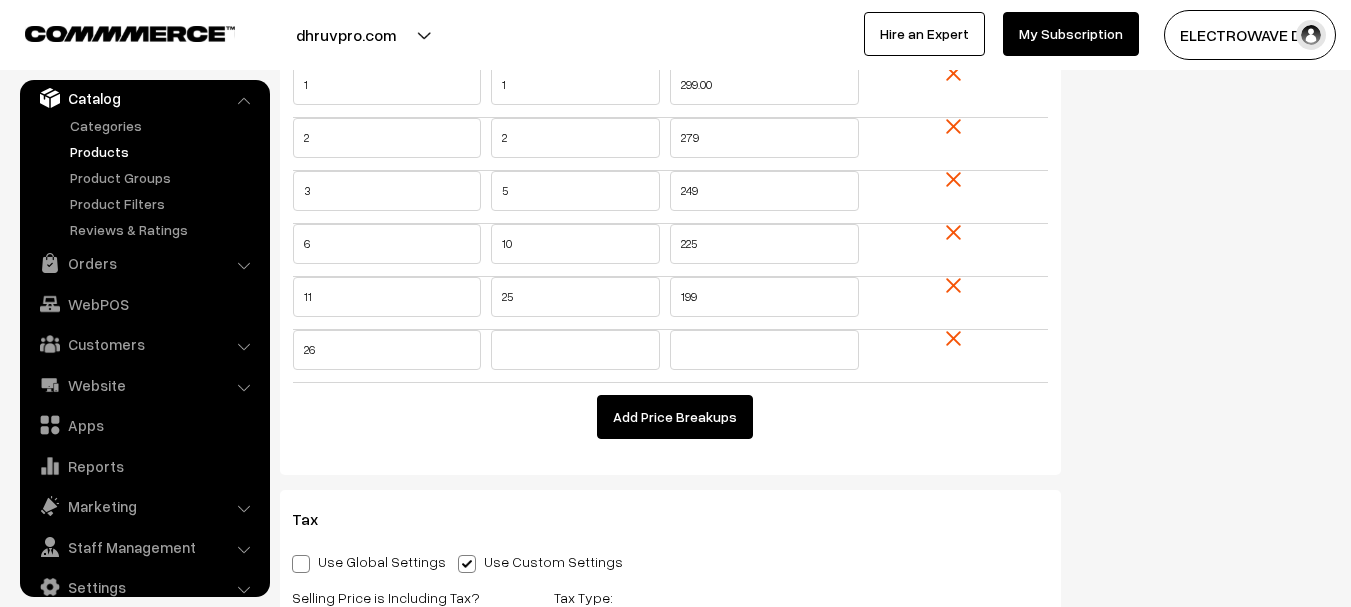 type on "26" 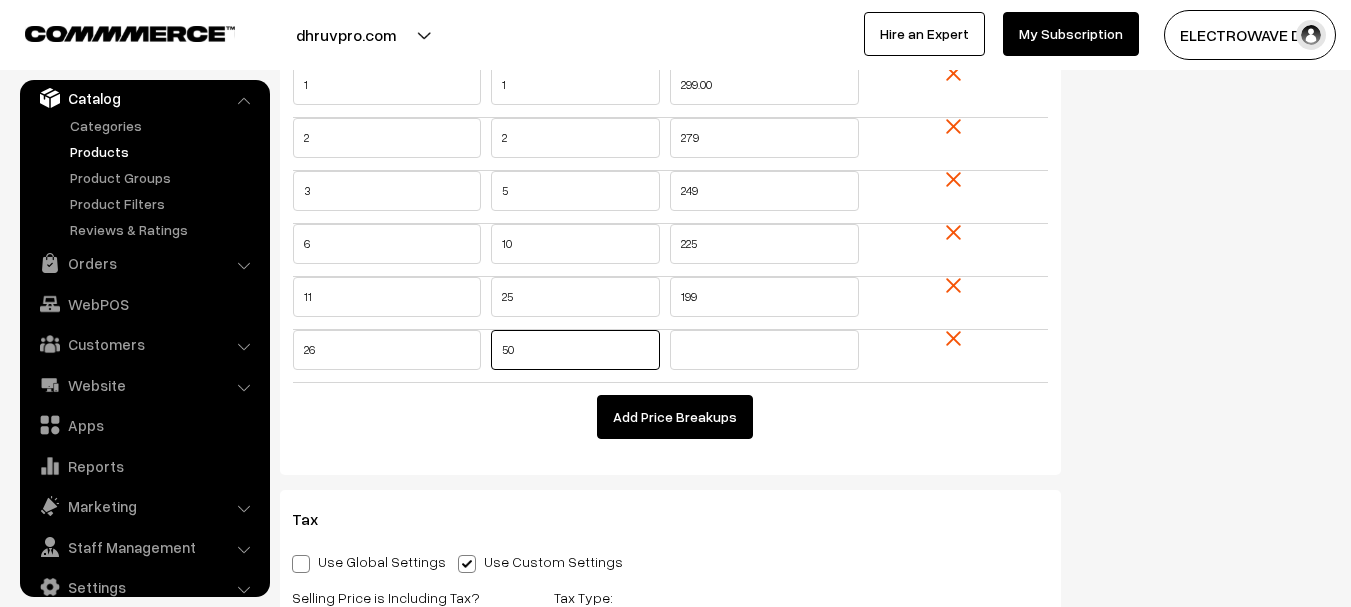 type on "50" 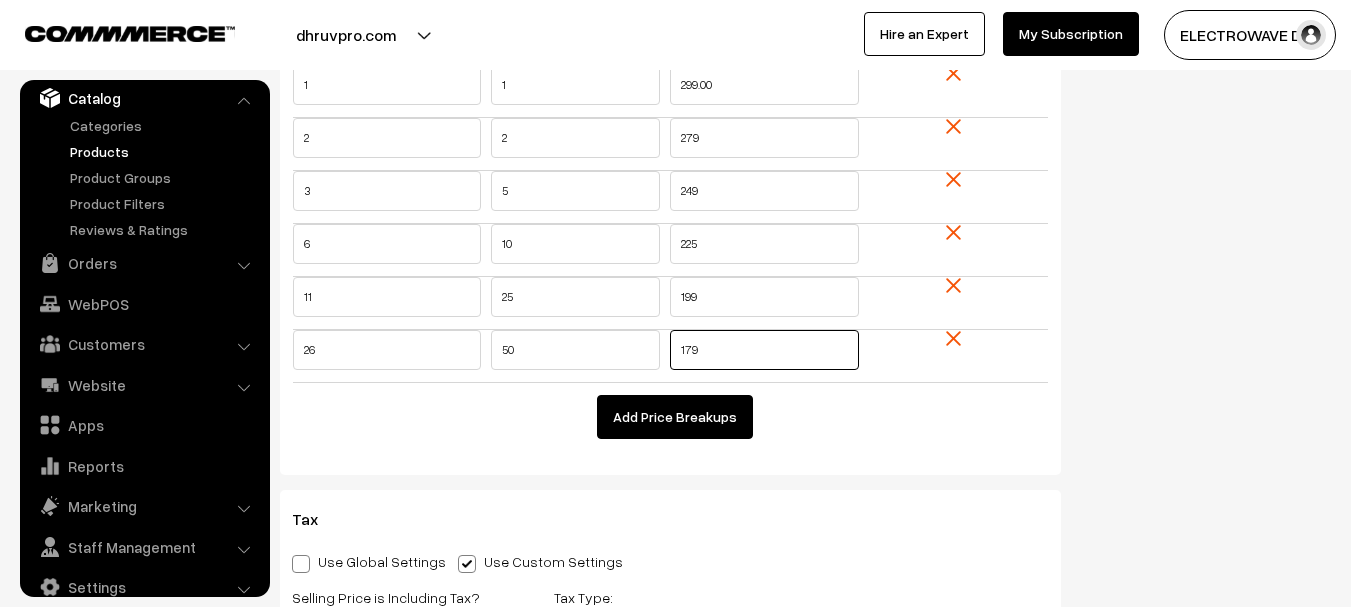 type on "179" 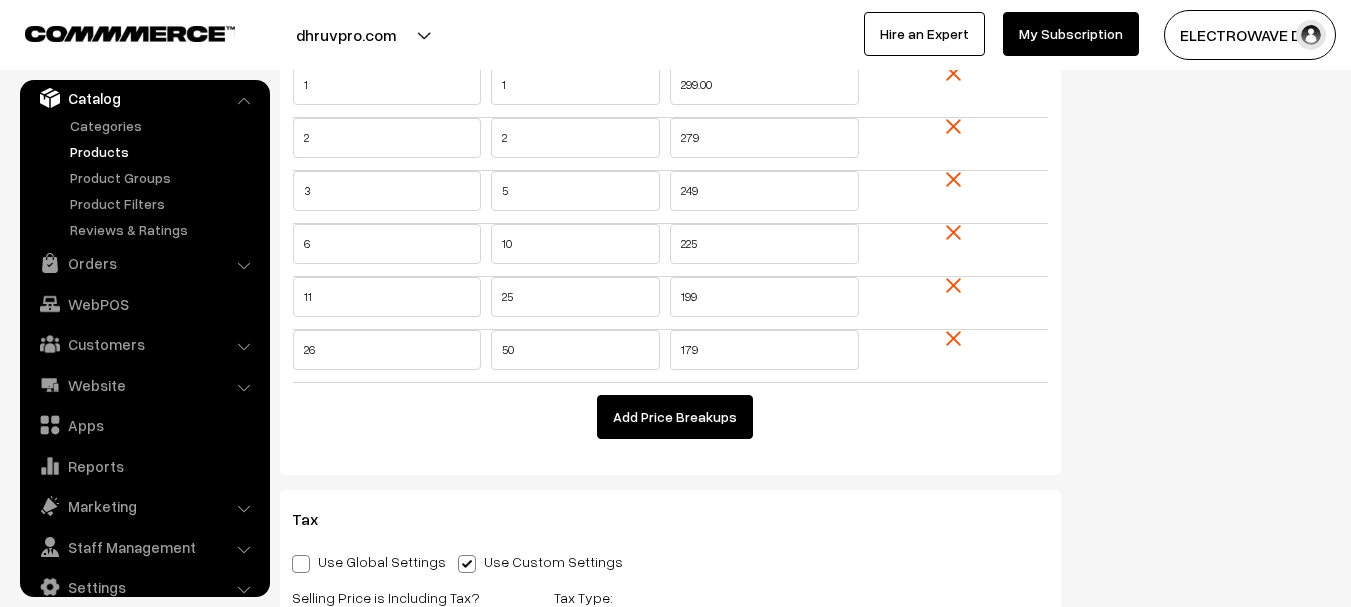 click on "Add Price Breakups" at bounding box center (675, 417) 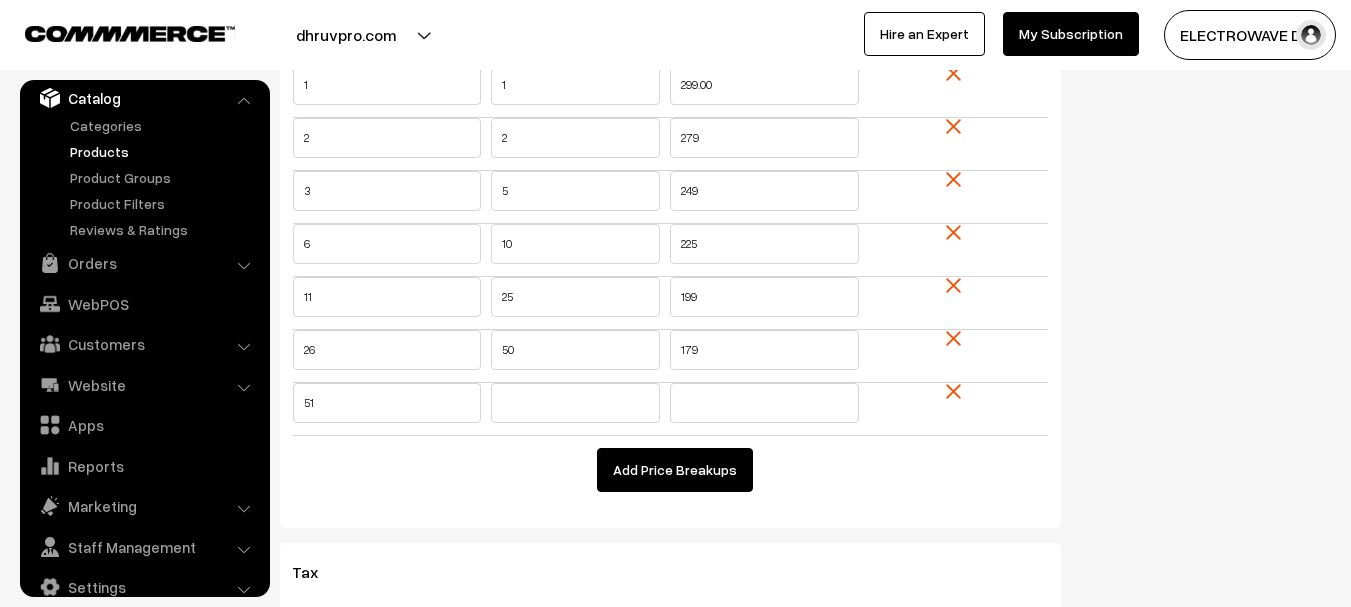 type on "51" 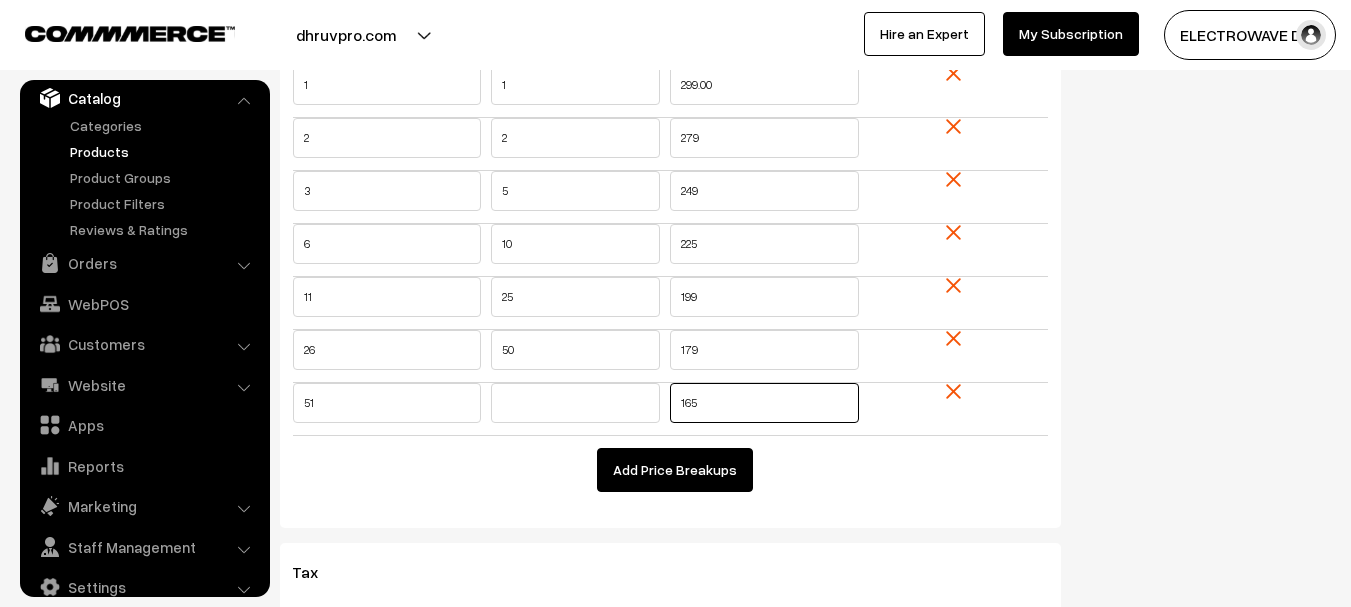 type on "165" 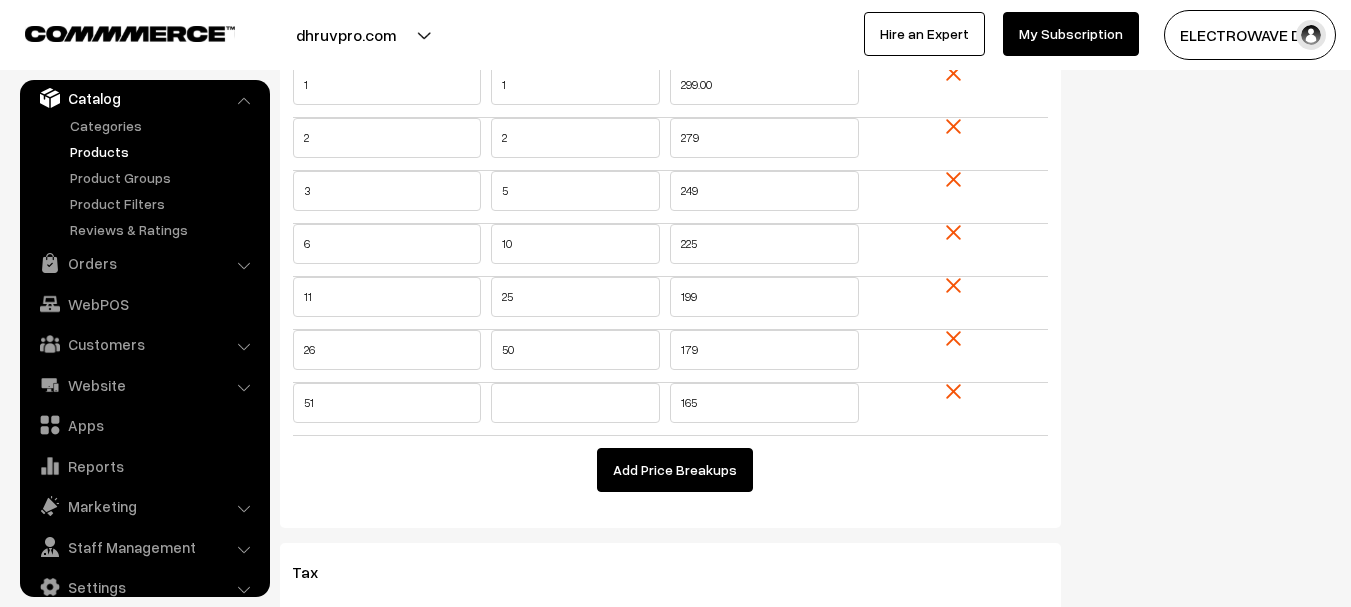 type 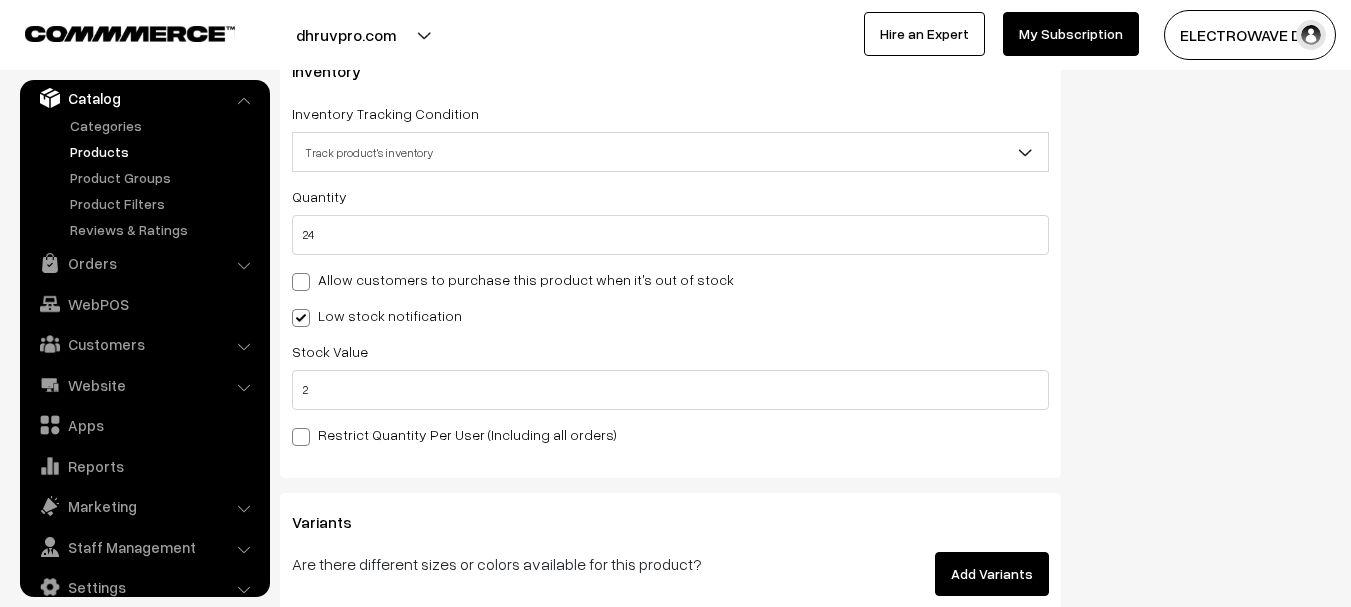 scroll, scrollTop: 2926, scrollLeft: 0, axis: vertical 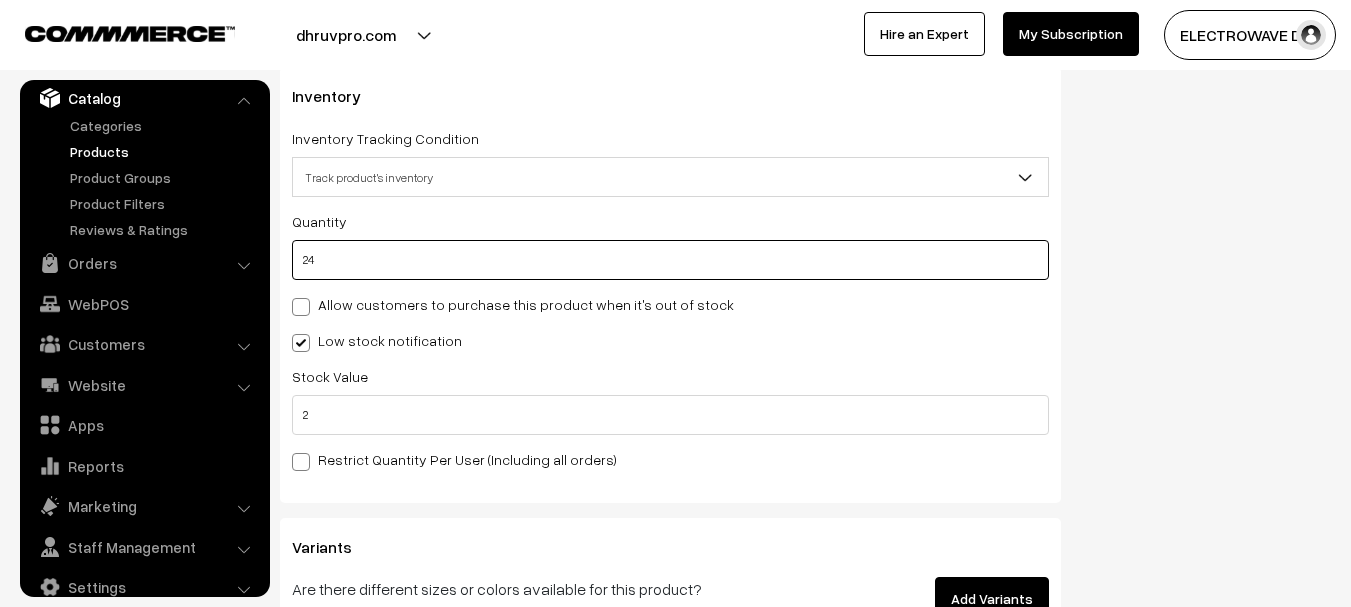 drag, startPoint x: 345, startPoint y: 234, endPoint x: 276, endPoint y: 242, distance: 69.46222 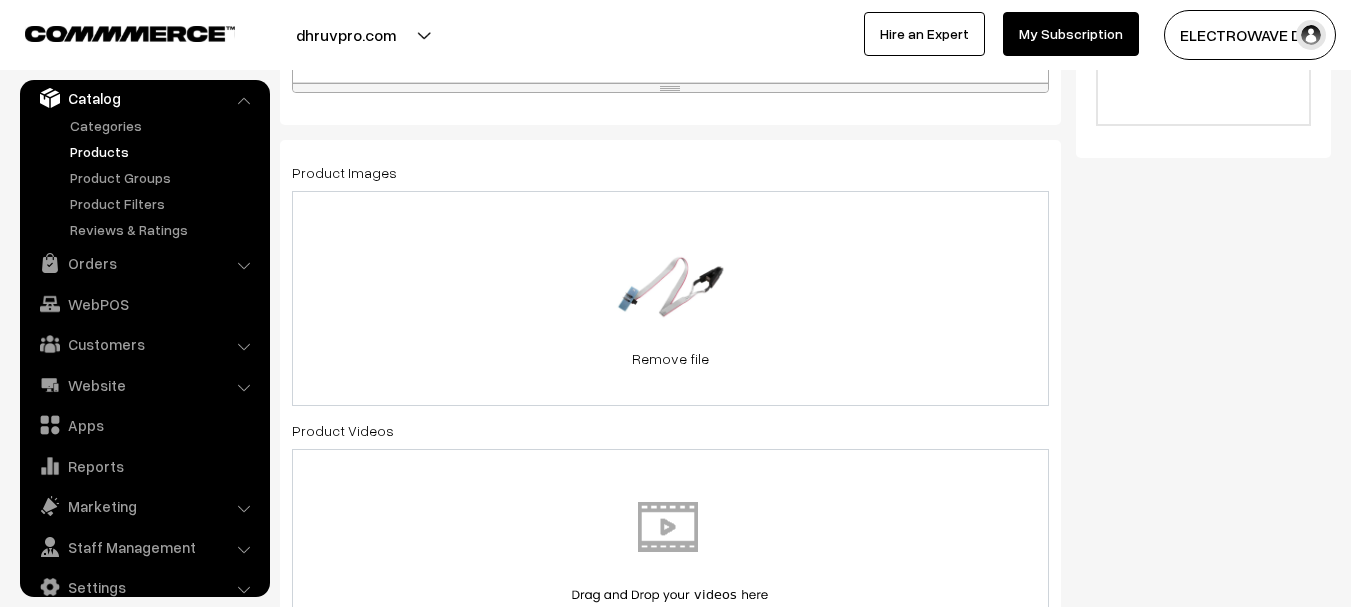 scroll, scrollTop: 0, scrollLeft: 0, axis: both 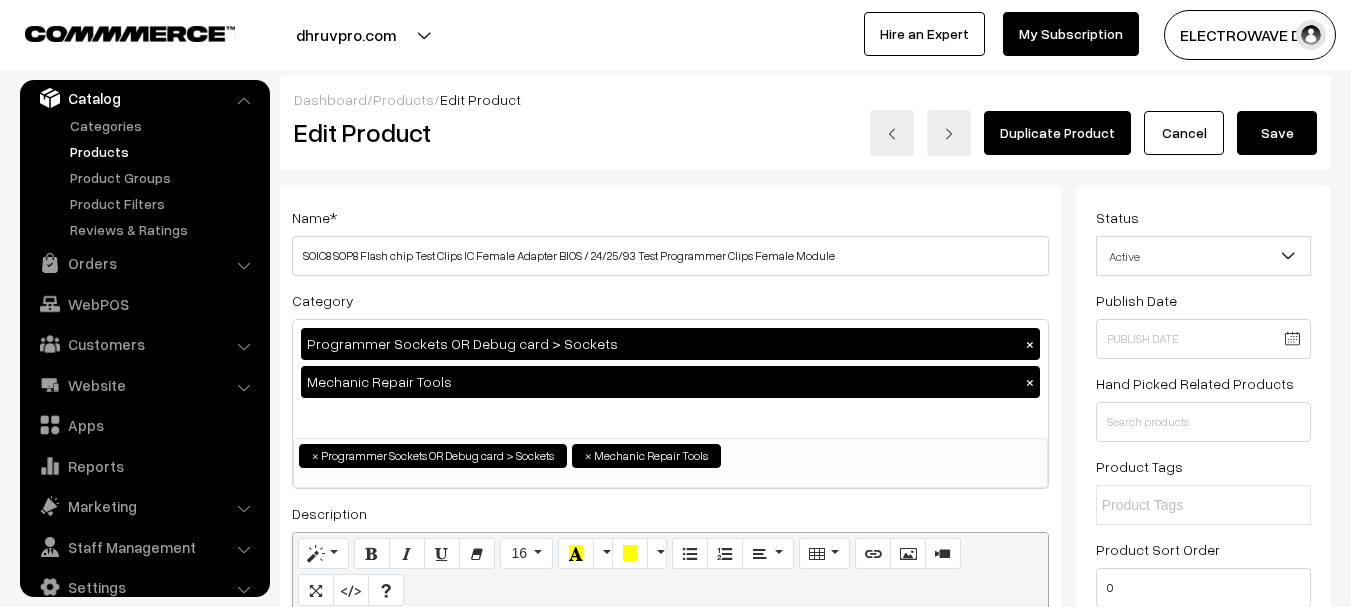 type on "50" 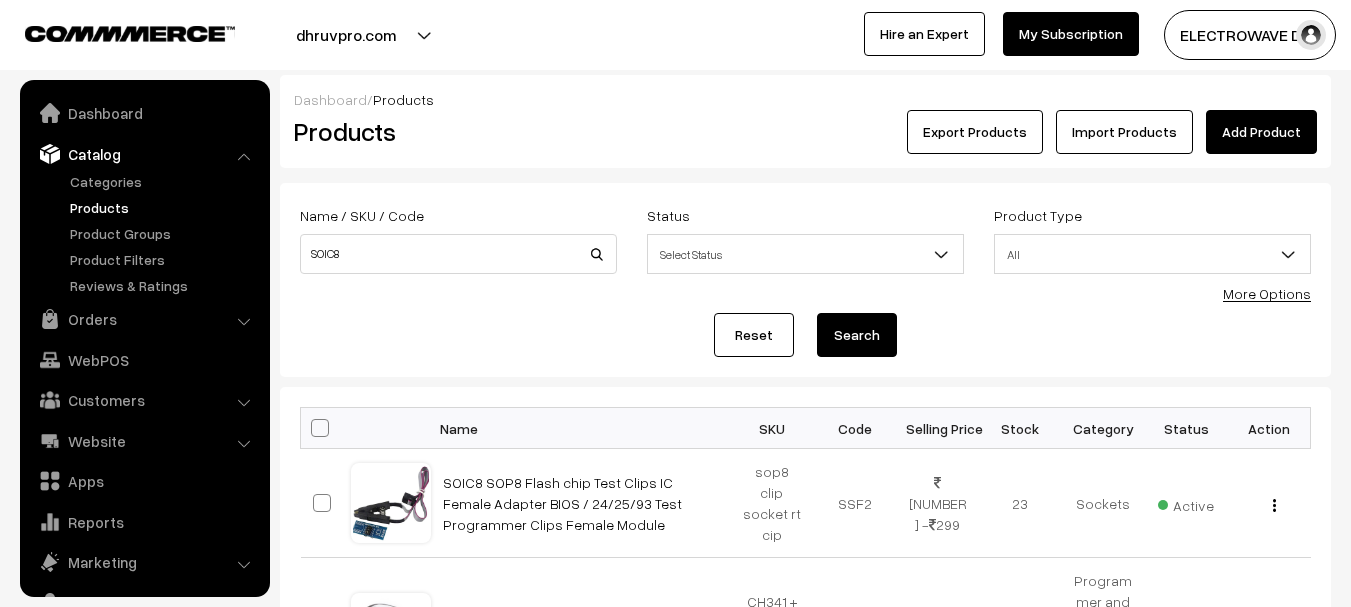scroll, scrollTop: 0, scrollLeft: 0, axis: both 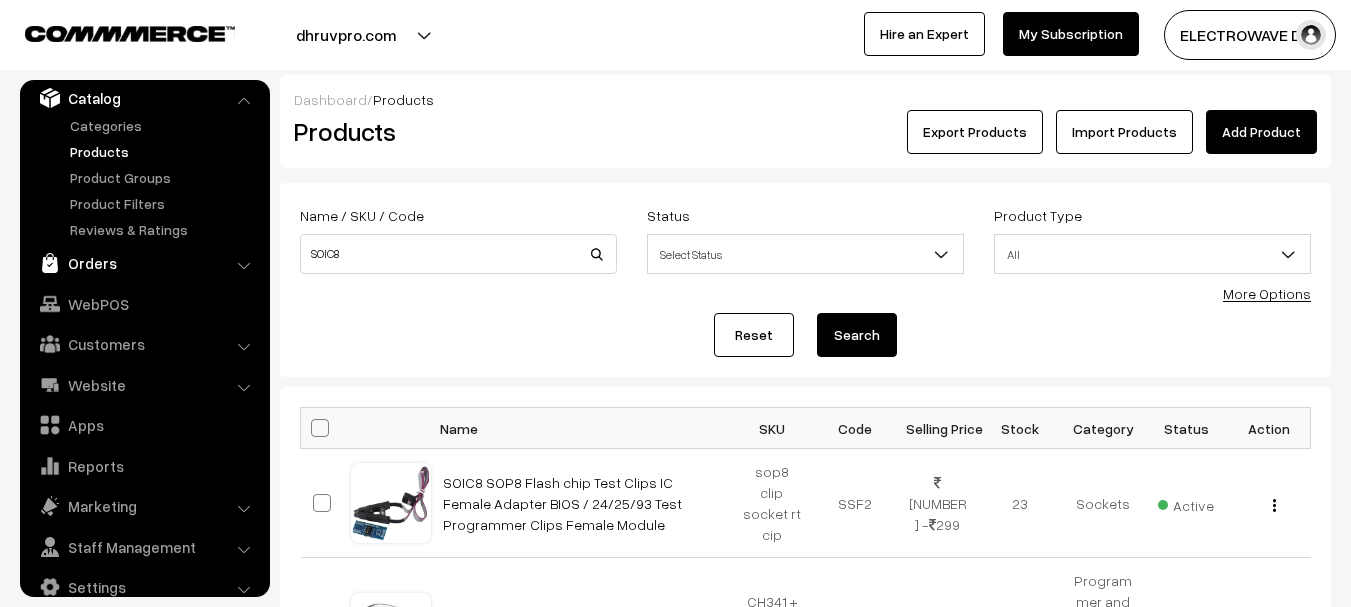 click on "Orders" at bounding box center [144, 263] 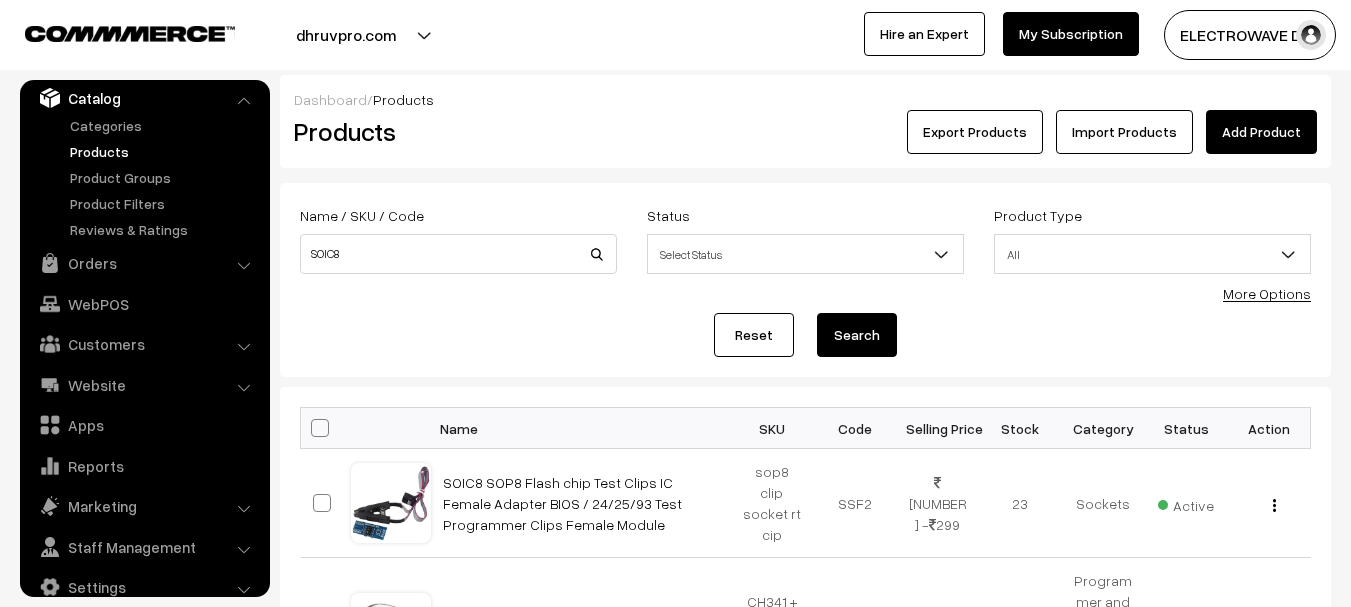 scroll, scrollTop: 32, scrollLeft: 0, axis: vertical 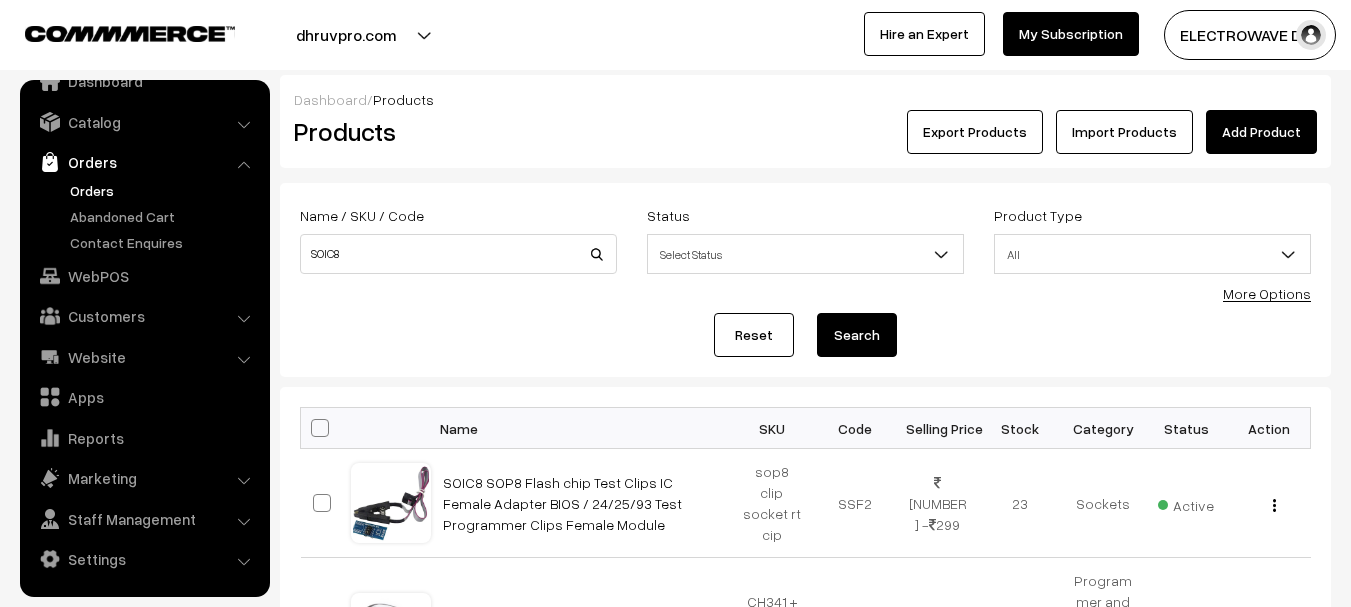 click on "Orders" at bounding box center (164, 190) 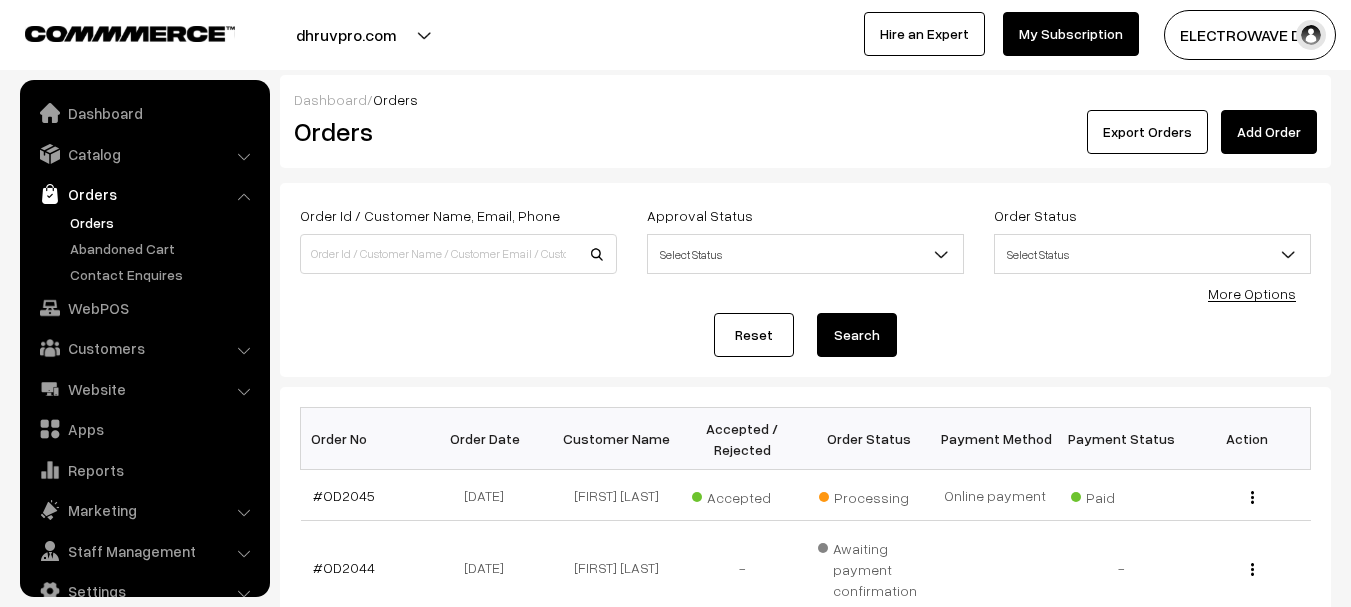 scroll, scrollTop: 200, scrollLeft: 0, axis: vertical 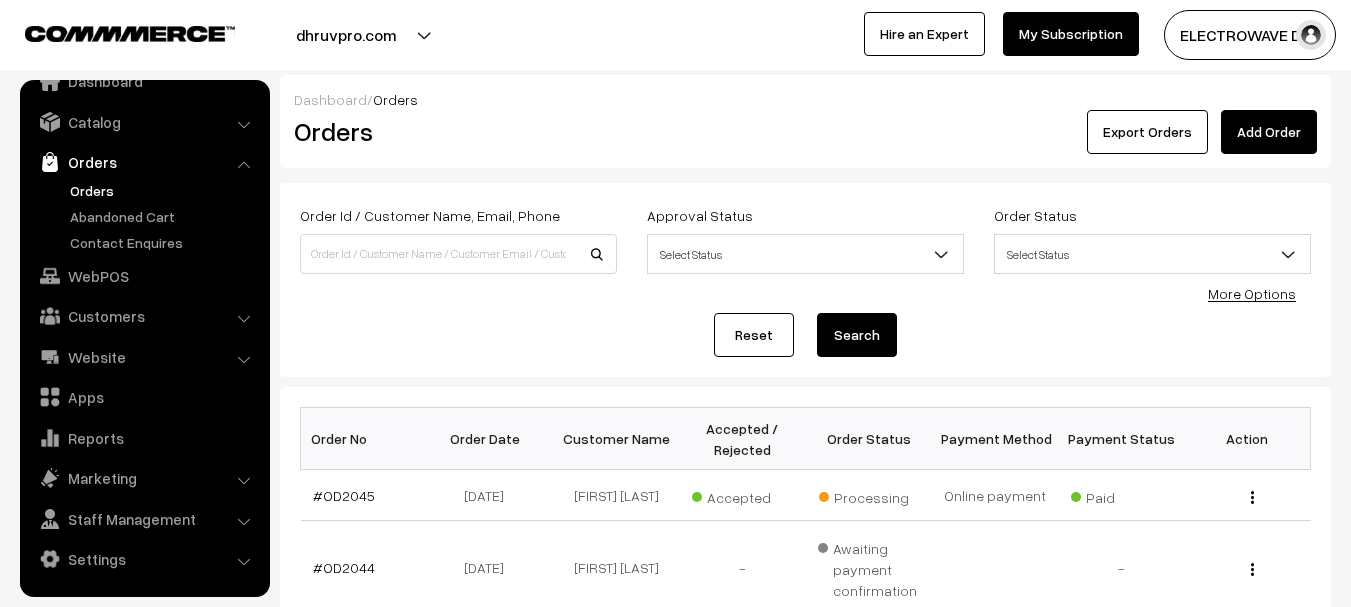 click on "Order Id / Customer Name, Email, Phone" at bounding box center (458, 244) 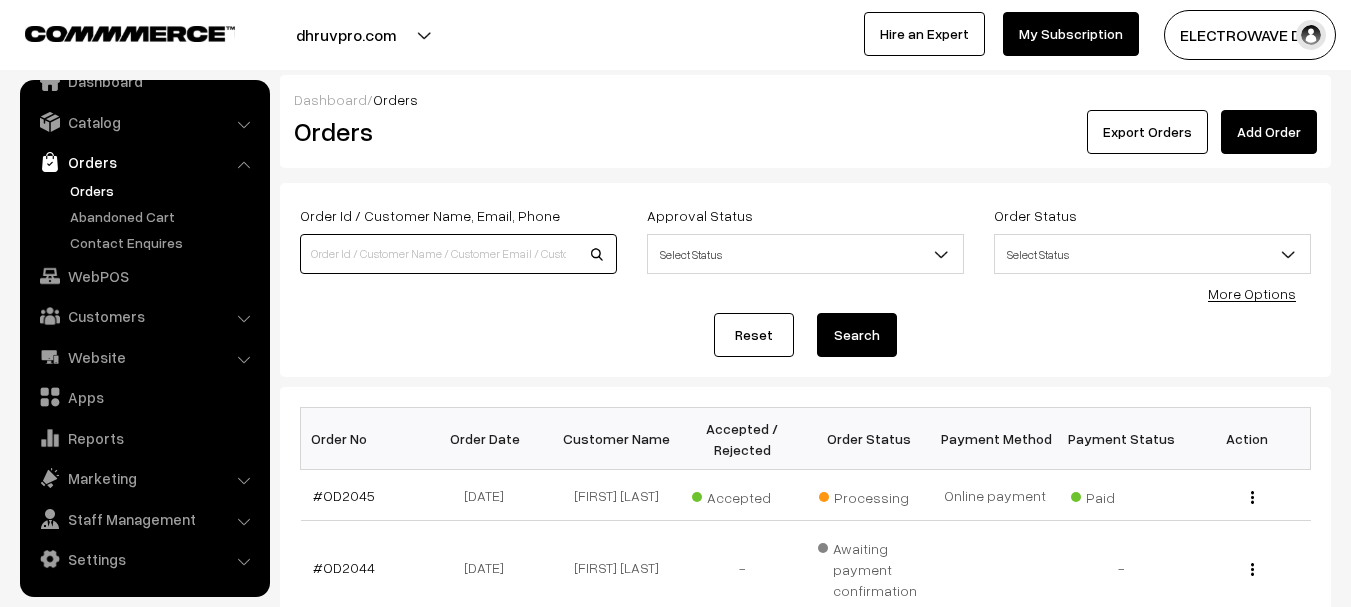 paste on "OD2009" 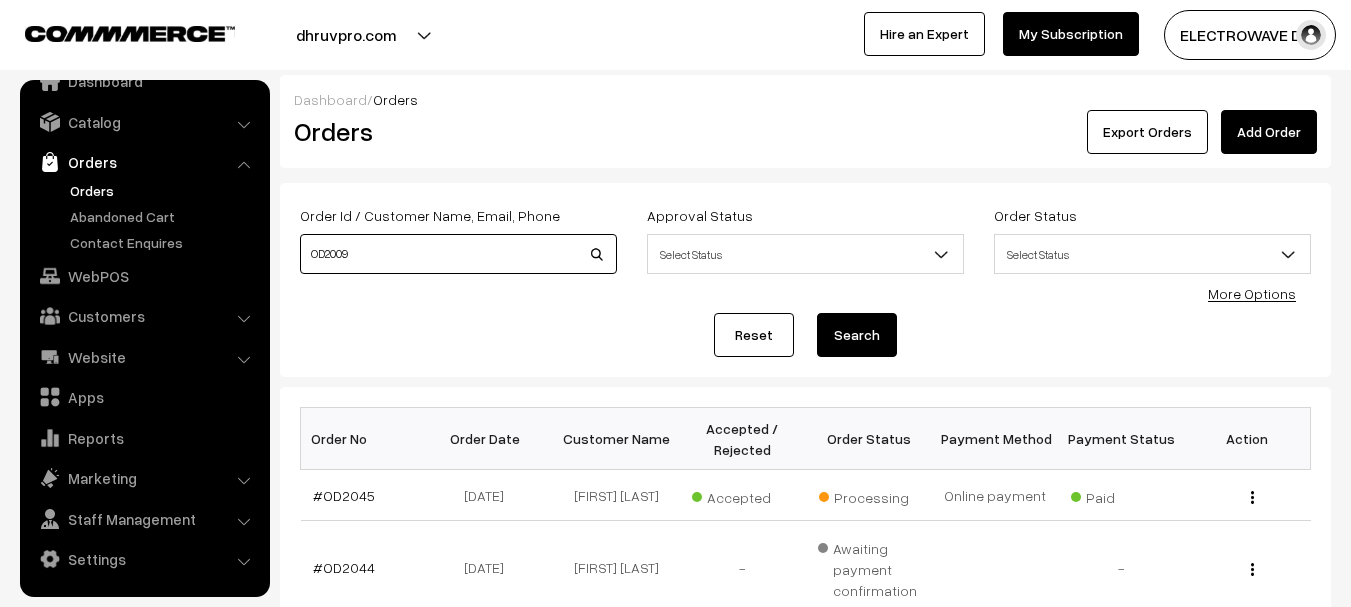 click on "OD2009" at bounding box center (458, 254) 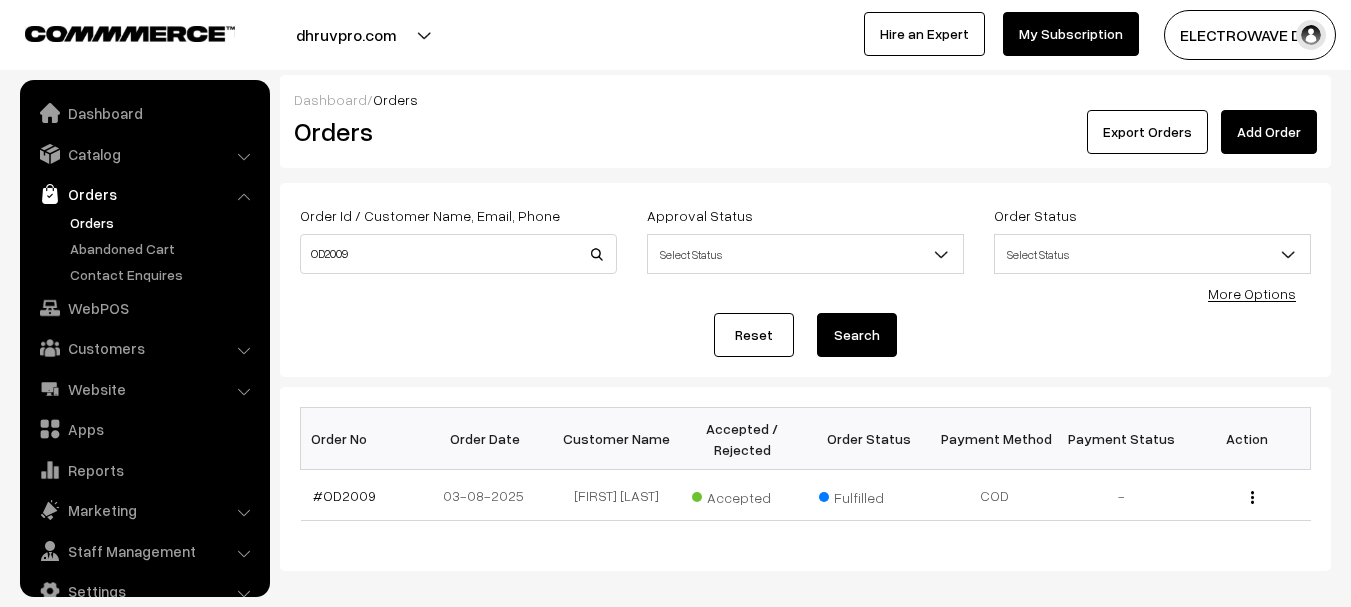 scroll, scrollTop: 0, scrollLeft: 0, axis: both 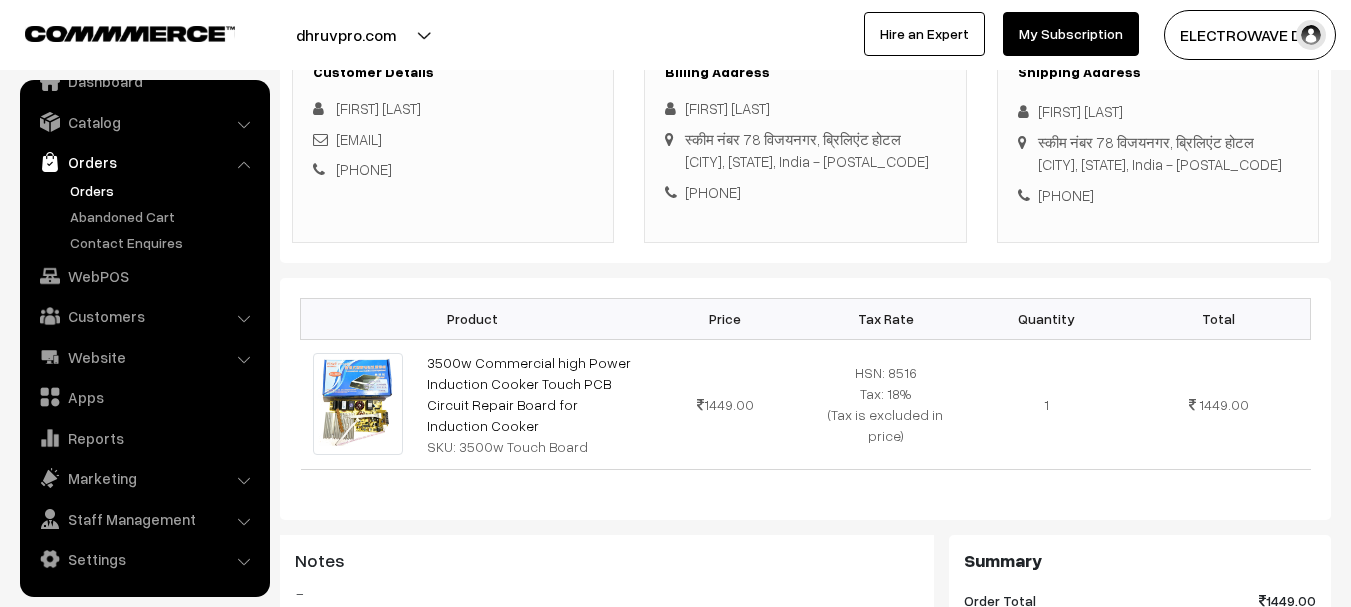 drag, startPoint x: 688, startPoint y: 104, endPoint x: 1183, endPoint y: 314, distance: 537.7034 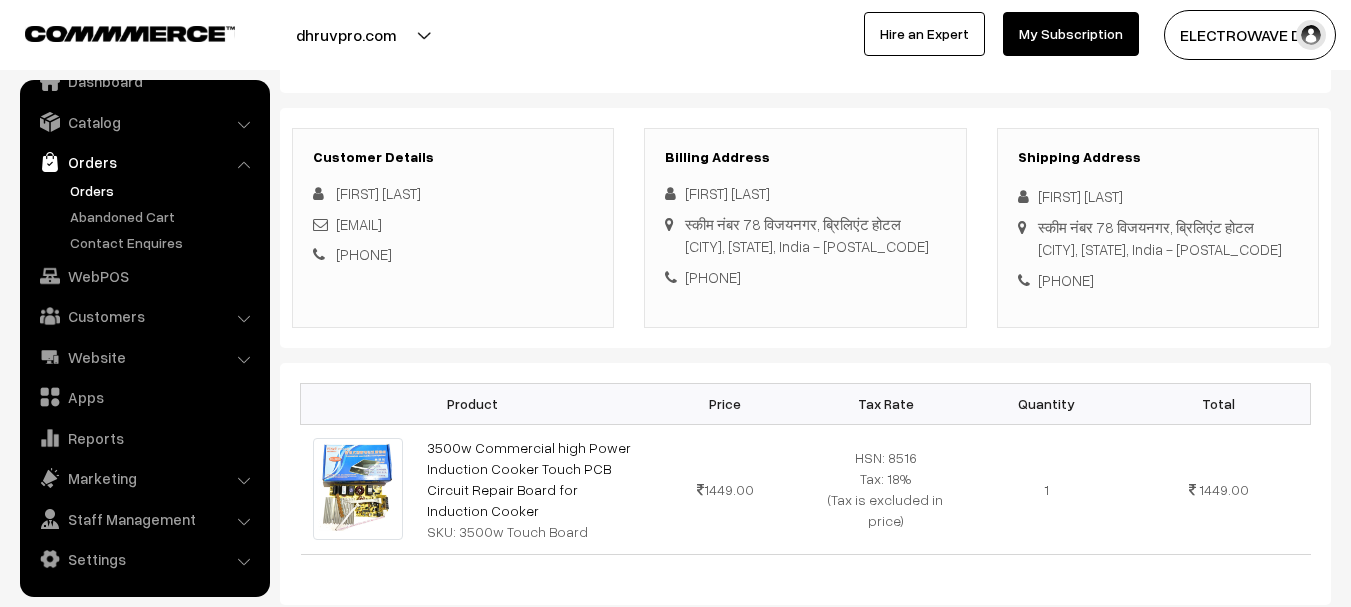 scroll, scrollTop: 0, scrollLeft: 0, axis: both 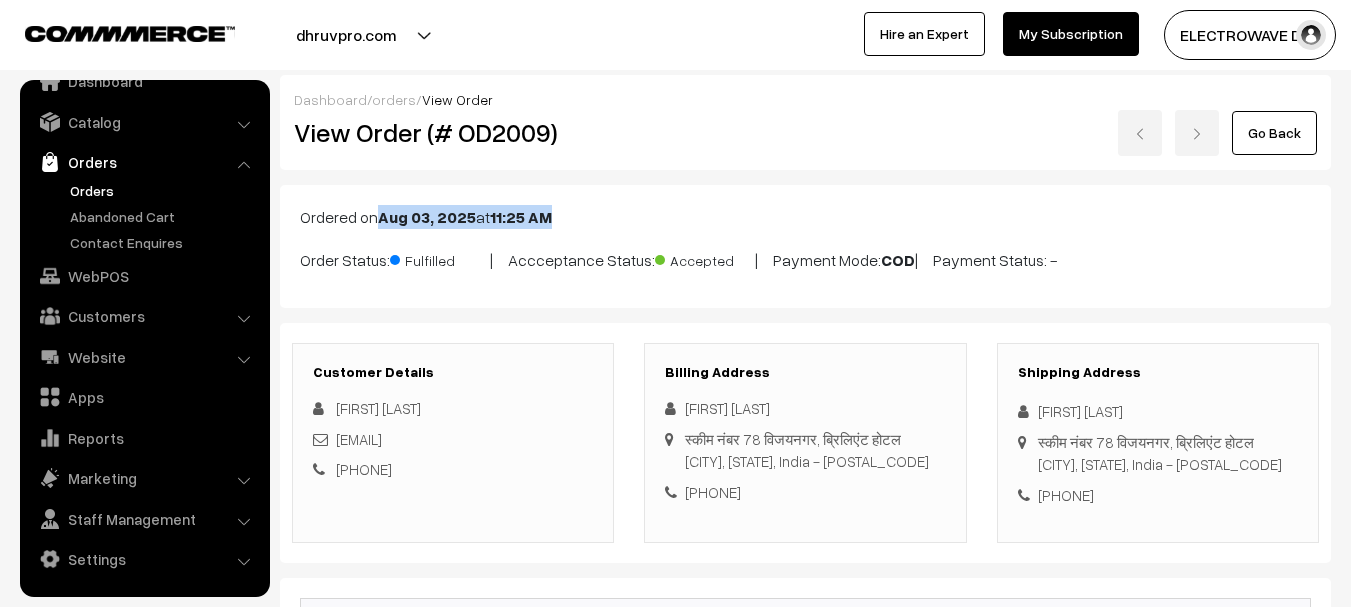 drag, startPoint x: 378, startPoint y: 218, endPoint x: 749, endPoint y: 216, distance: 371.0054 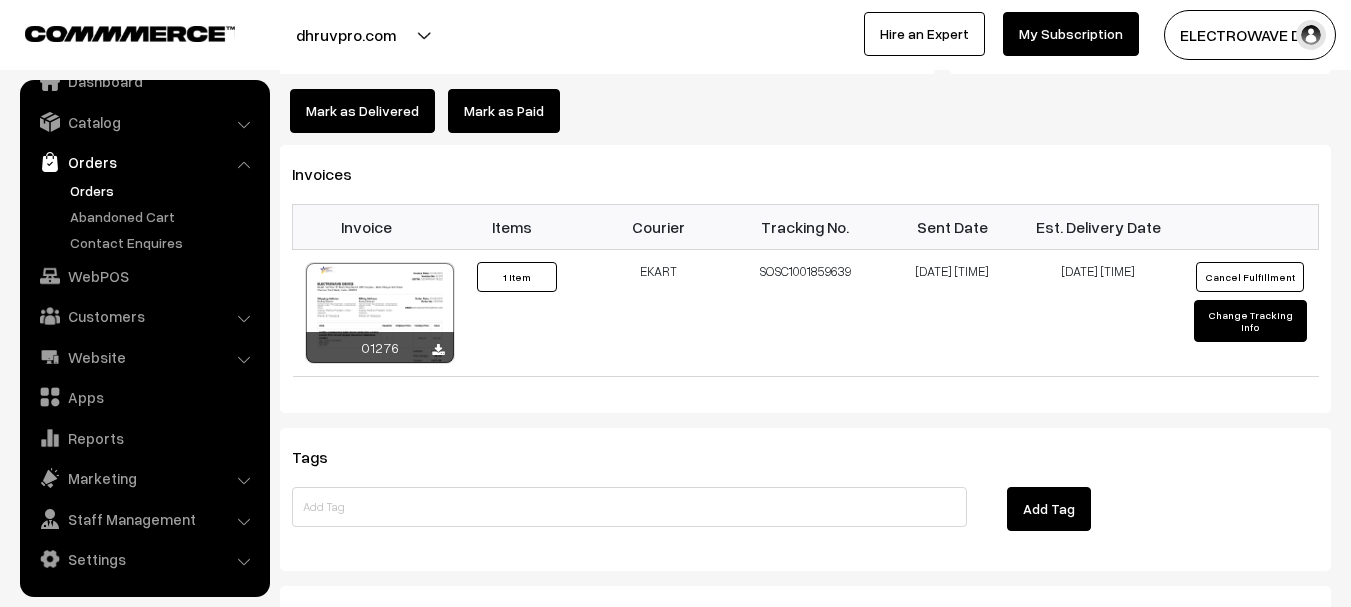 scroll, scrollTop: 1200, scrollLeft: 0, axis: vertical 